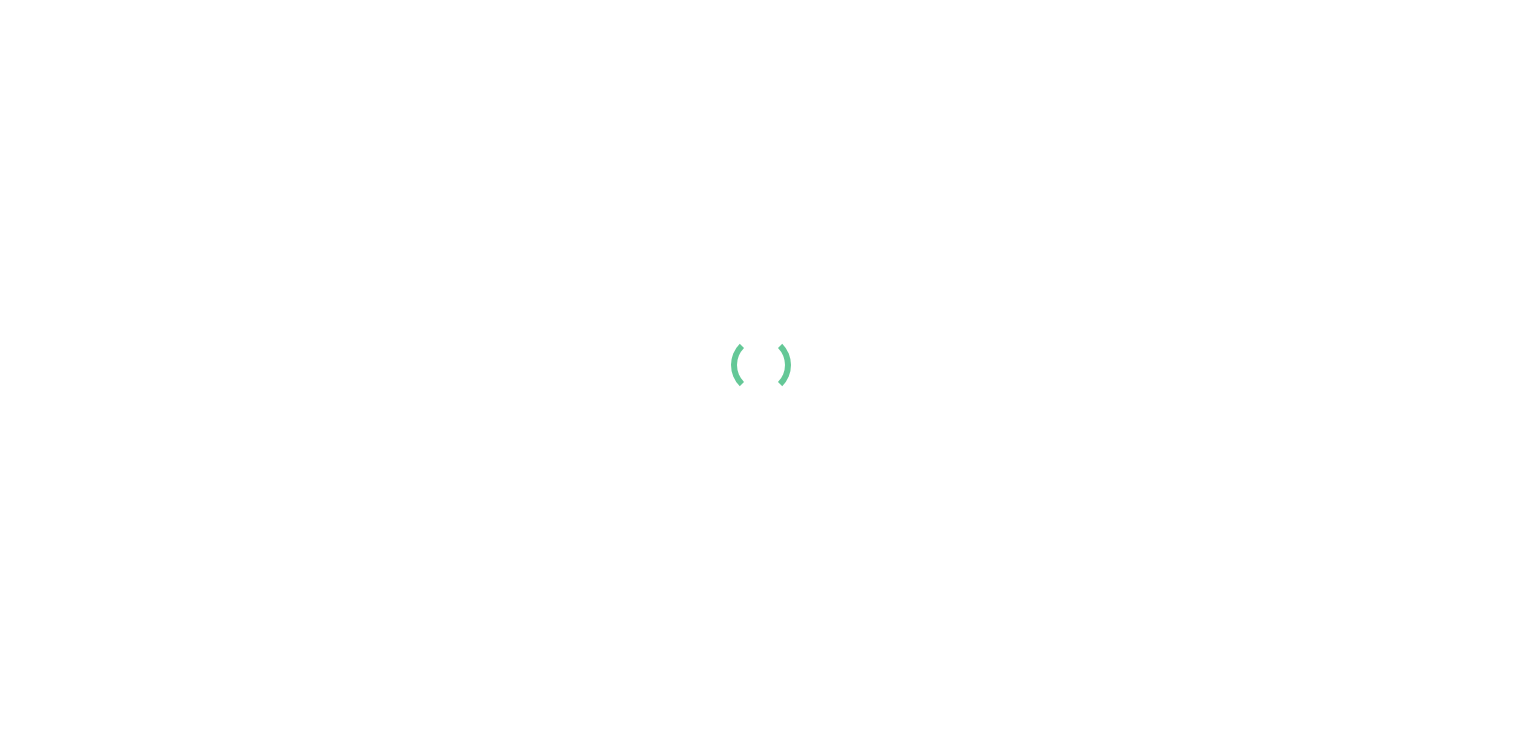 scroll, scrollTop: 0, scrollLeft: 0, axis: both 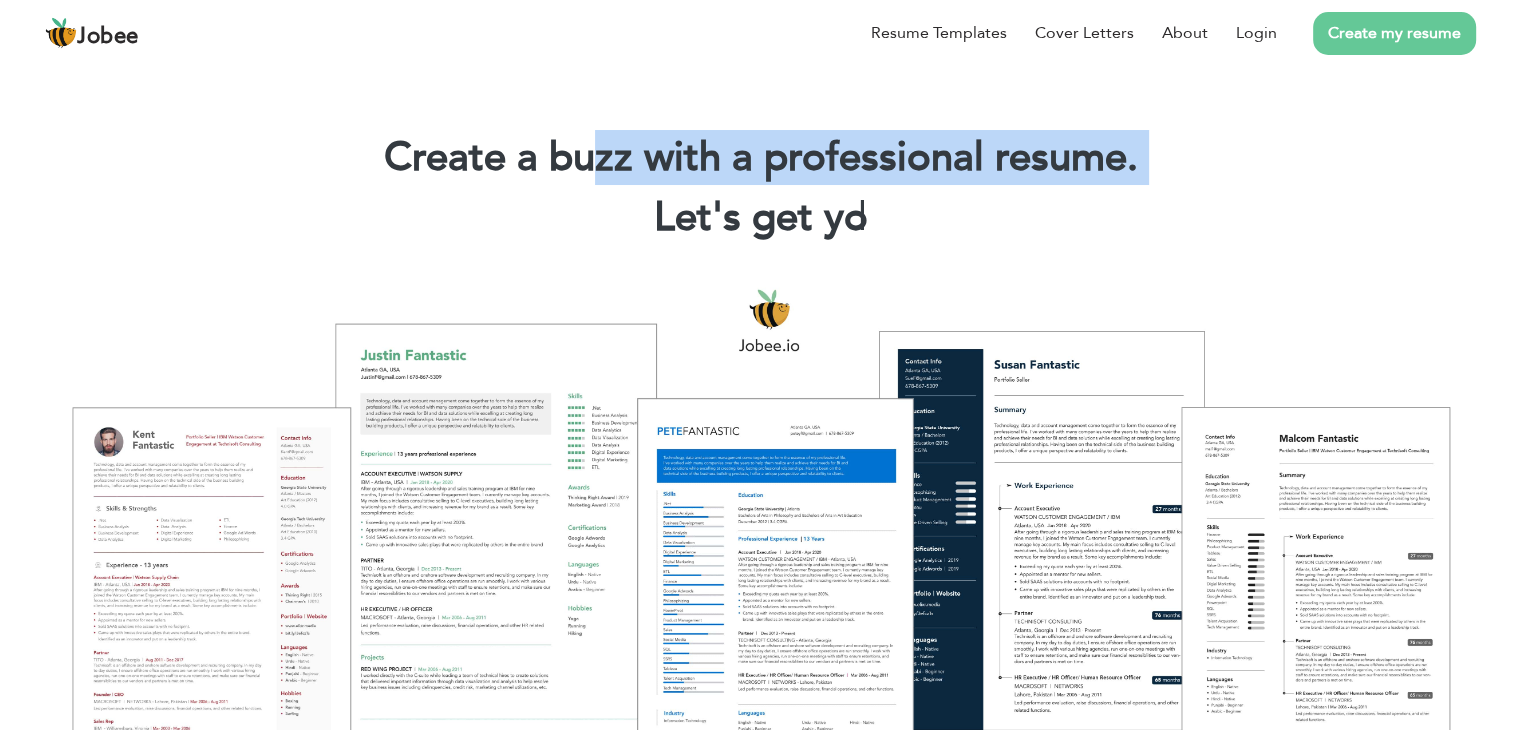 drag, startPoint x: 0, startPoint y: 0, endPoint x: 784, endPoint y: 88, distance: 788.92334 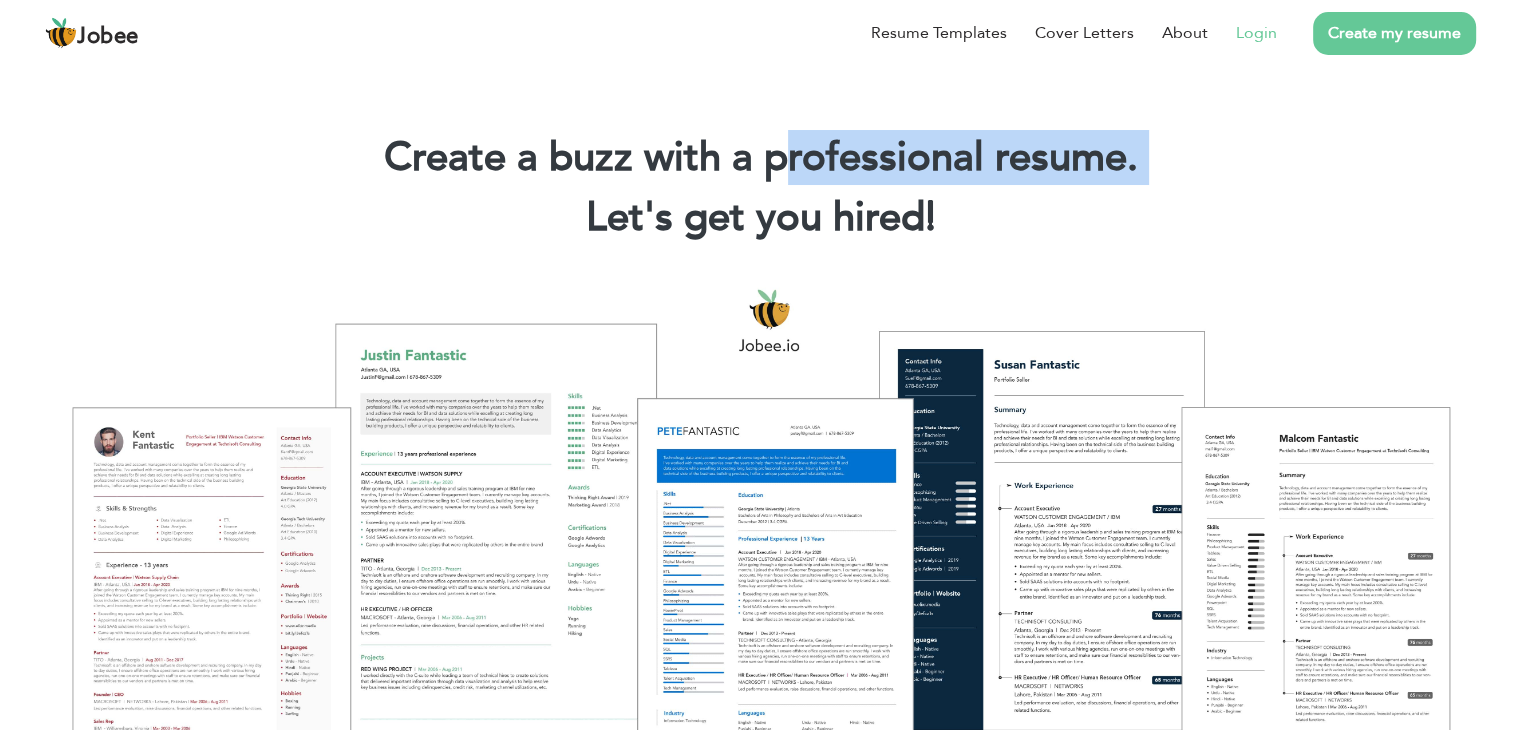 click on "Login" at bounding box center [1256, 33] 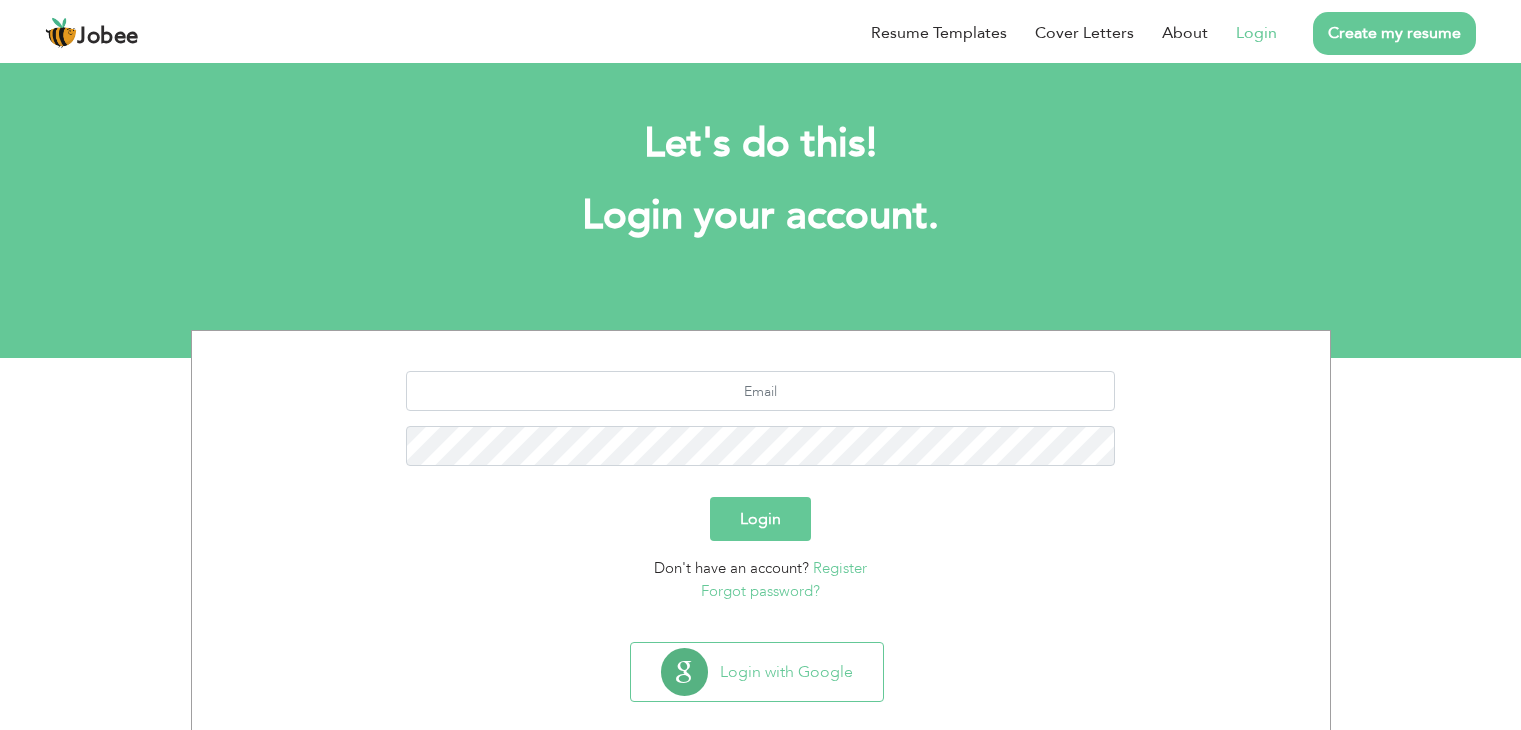 scroll, scrollTop: 0, scrollLeft: 0, axis: both 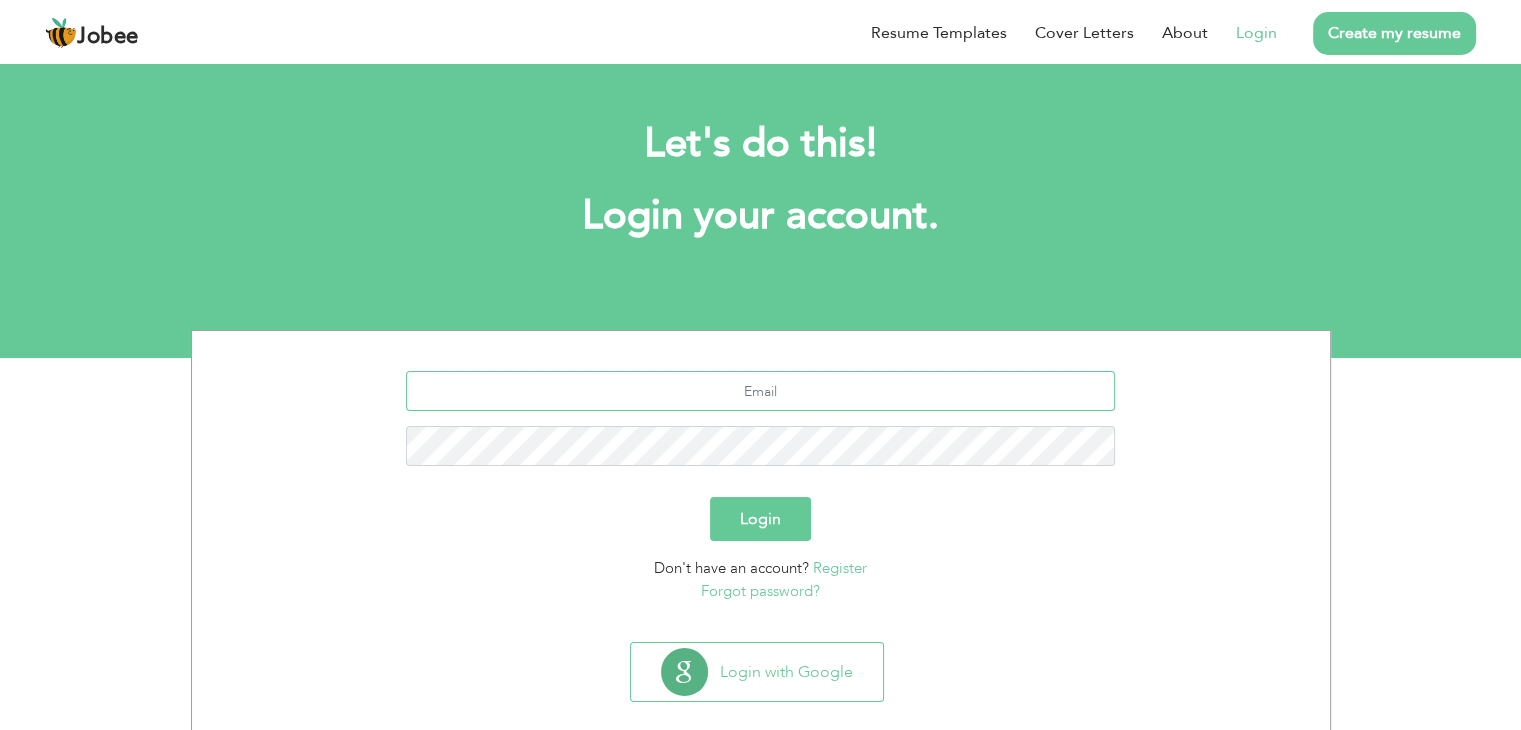 click at bounding box center [760, 391] 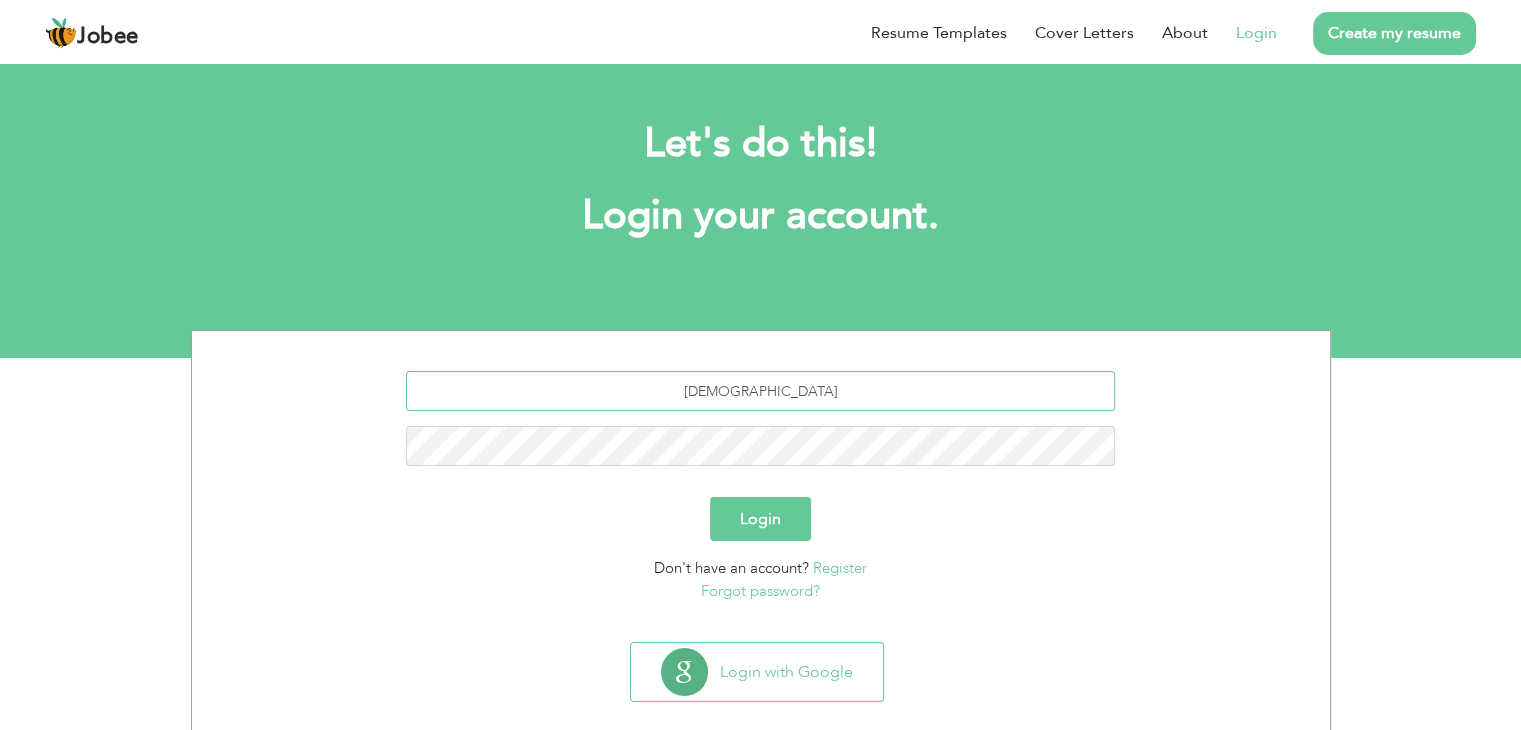 click on "muhamma" at bounding box center [760, 391] 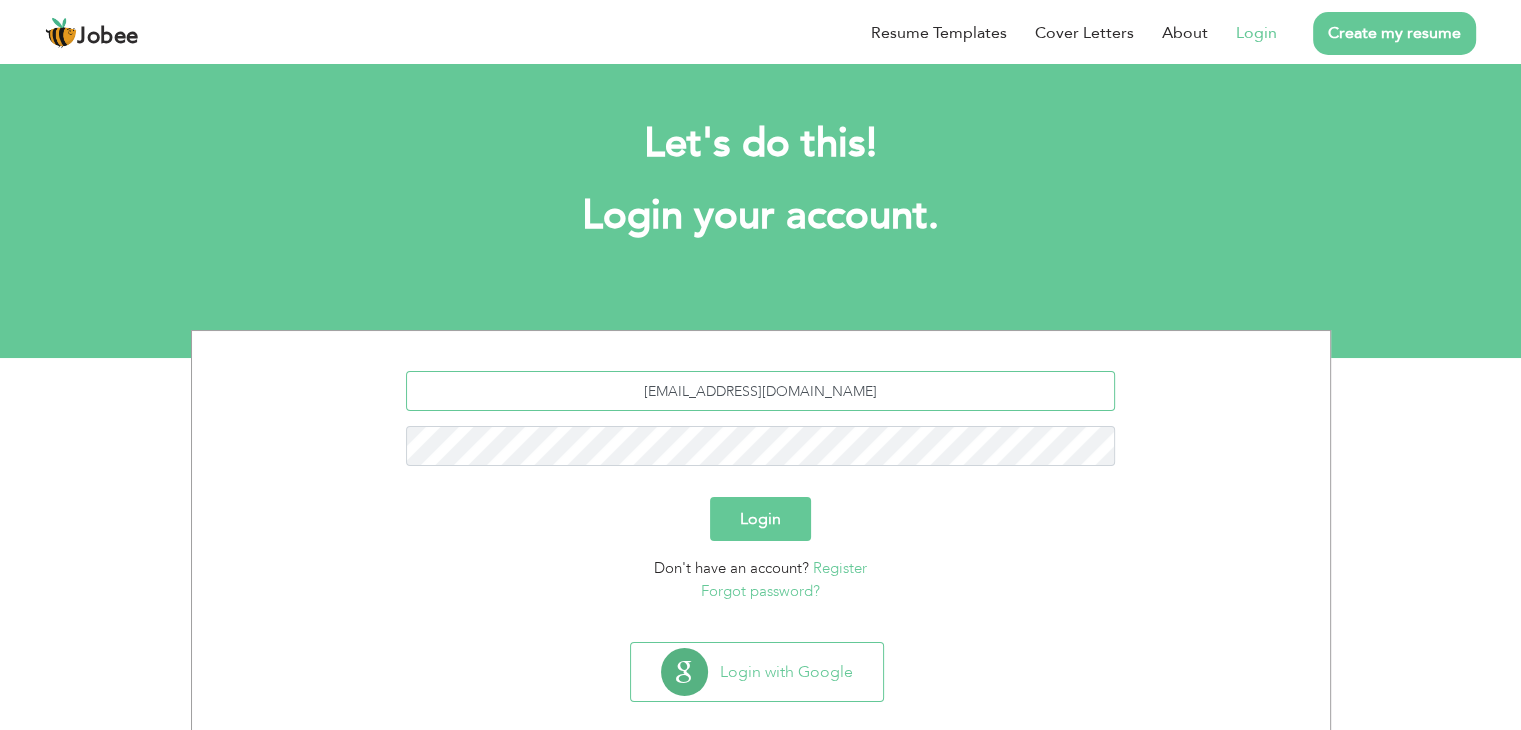 type on "muhammadhammadk58@gmail.com" 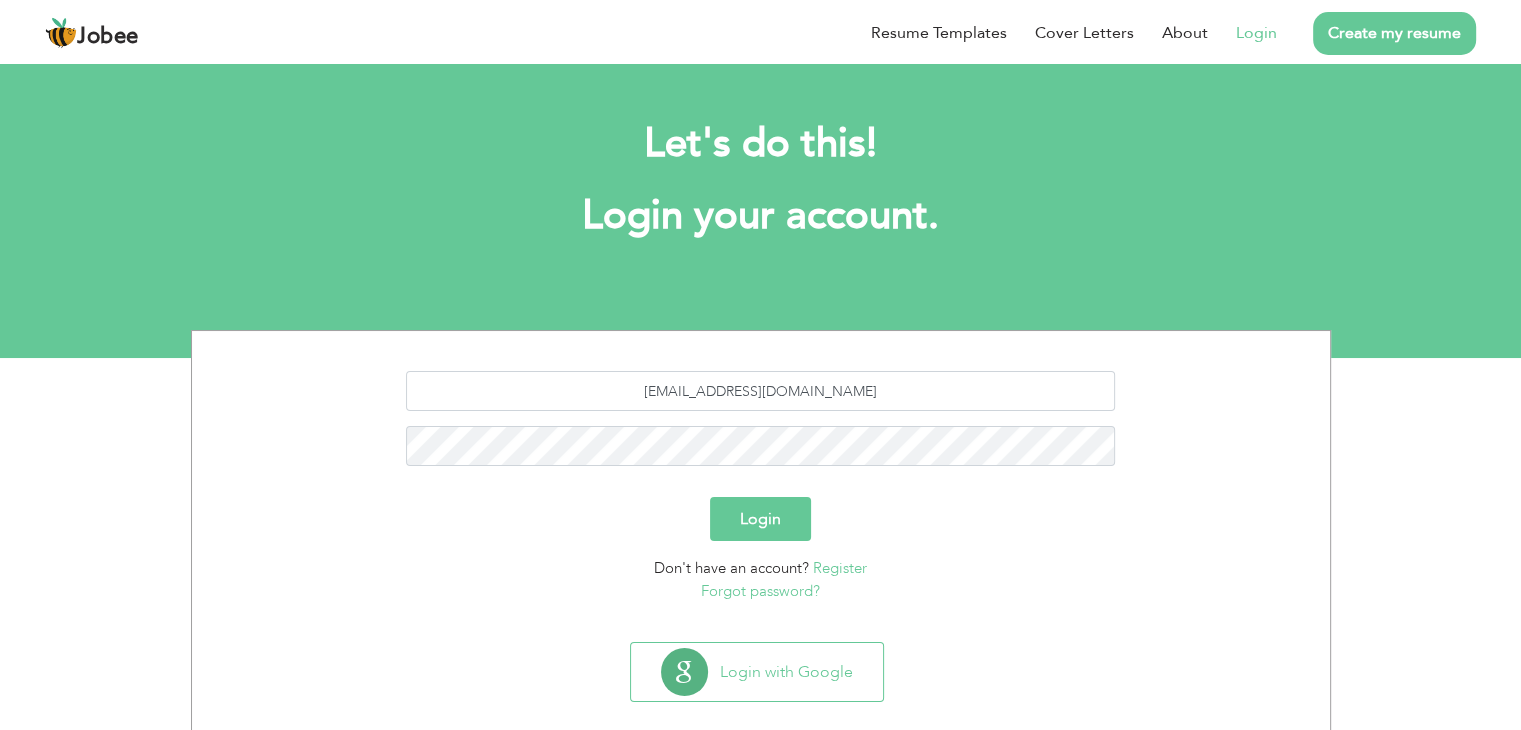 click on "Login" at bounding box center (760, 519) 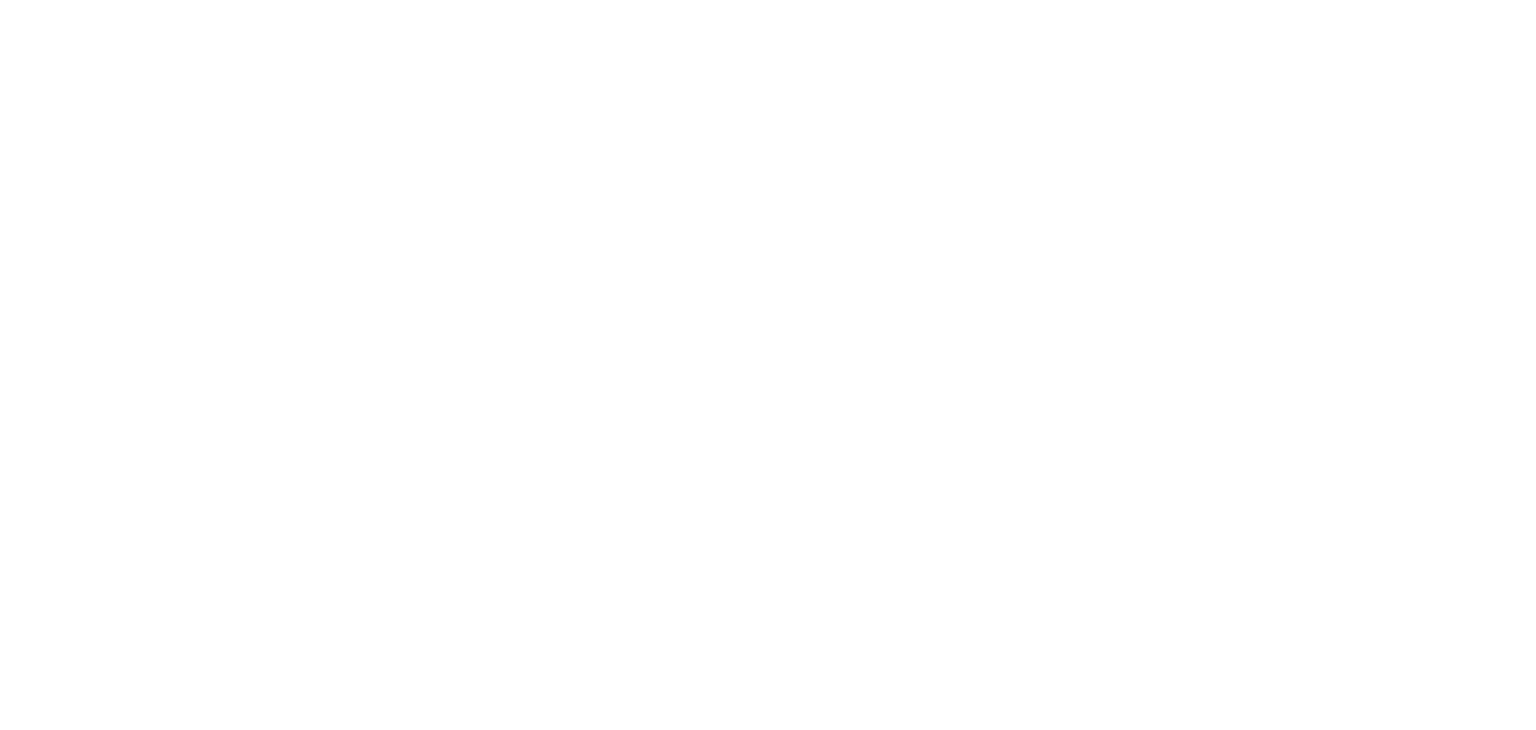 scroll, scrollTop: 0, scrollLeft: 0, axis: both 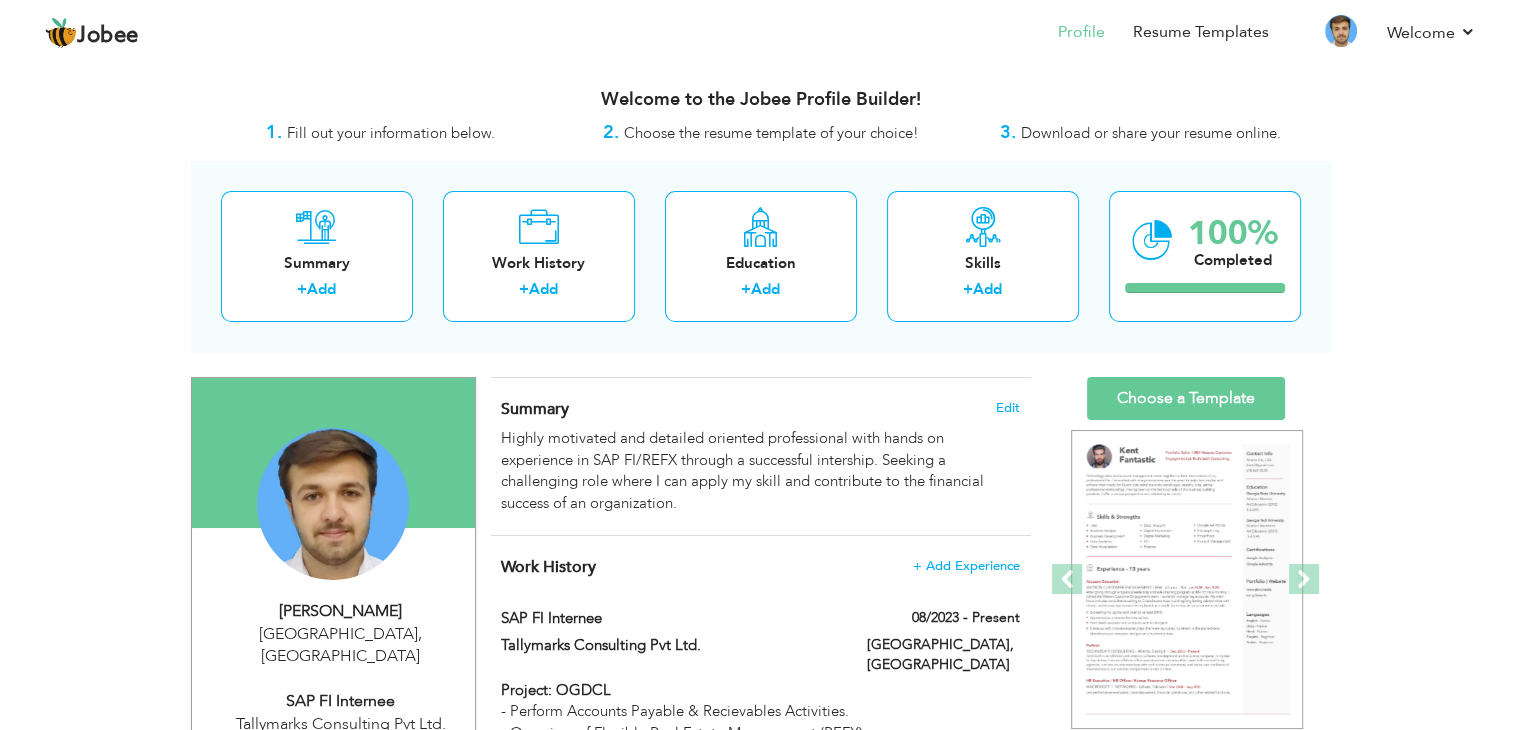 click on "Welcome to the Jobee Profile Builder!" at bounding box center (761, 100) 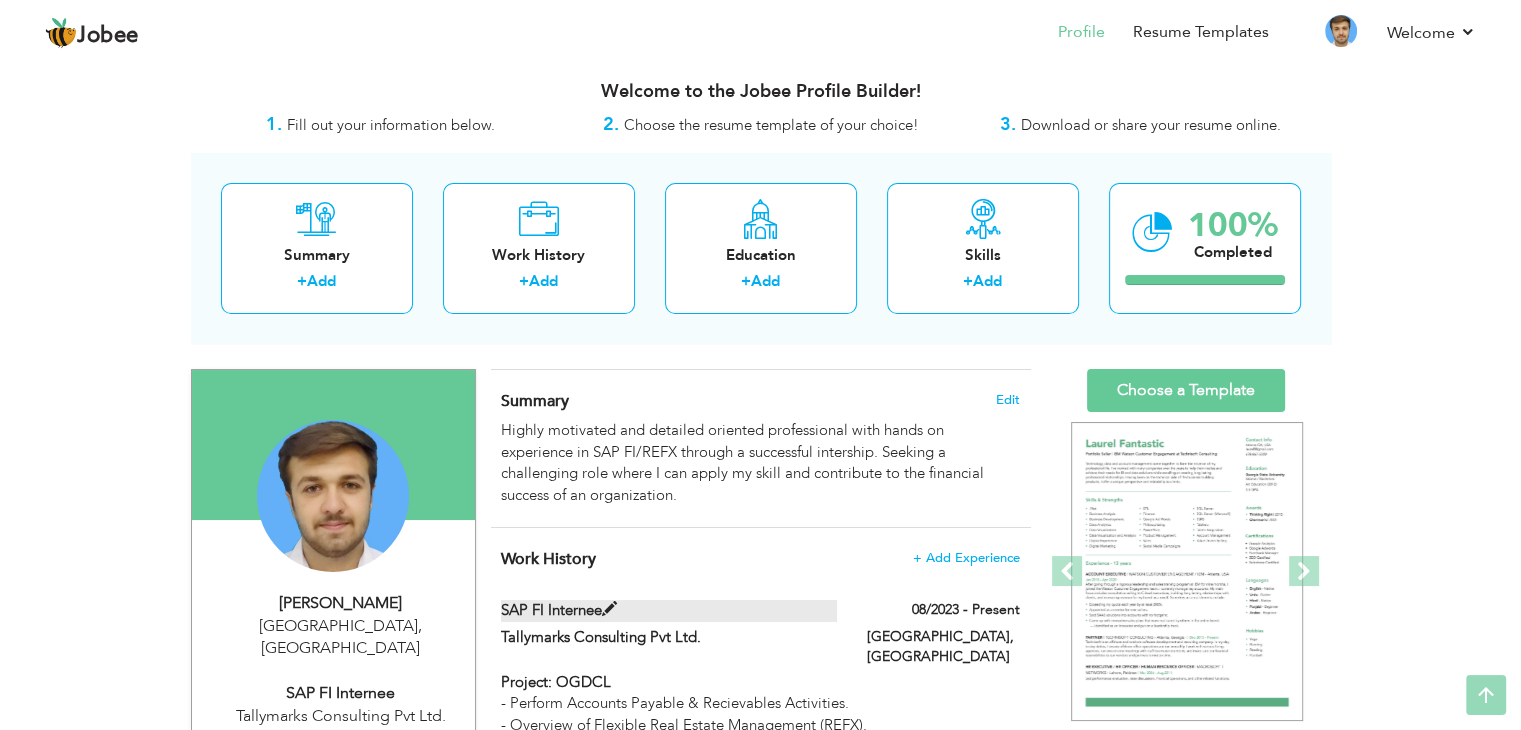 scroll, scrollTop: 0, scrollLeft: 0, axis: both 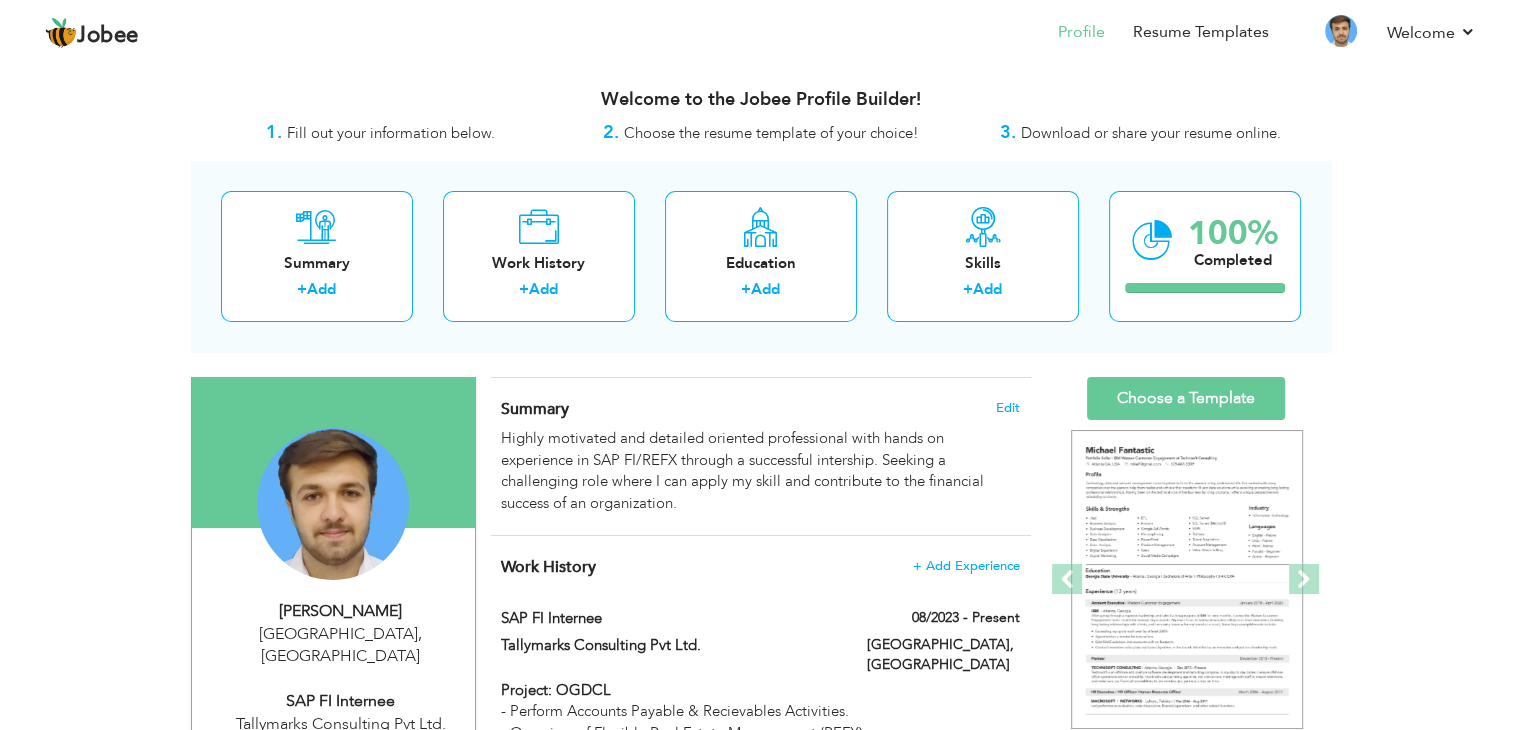click on "Download or share your resume online." at bounding box center (1151, 133) 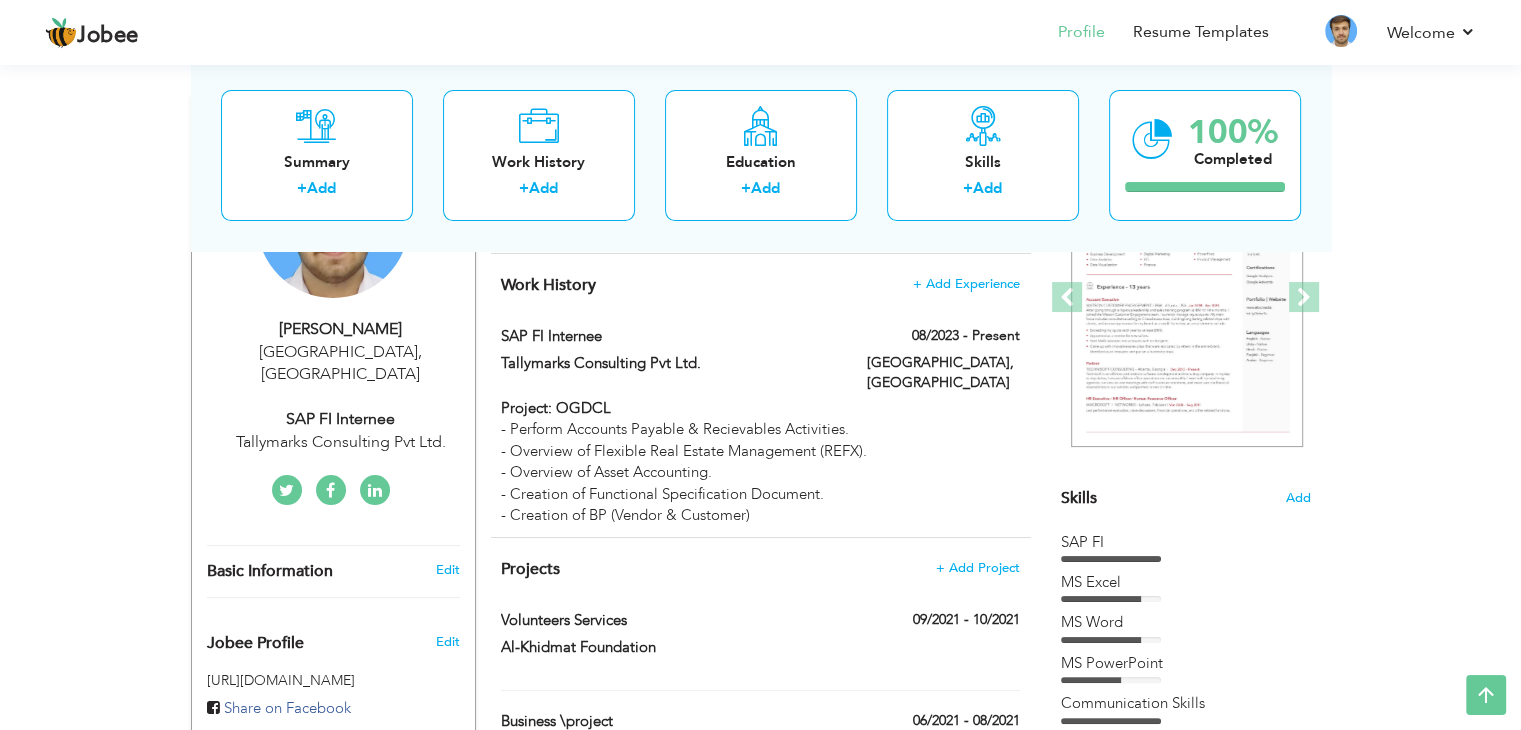 scroll, scrollTop: 0, scrollLeft: 0, axis: both 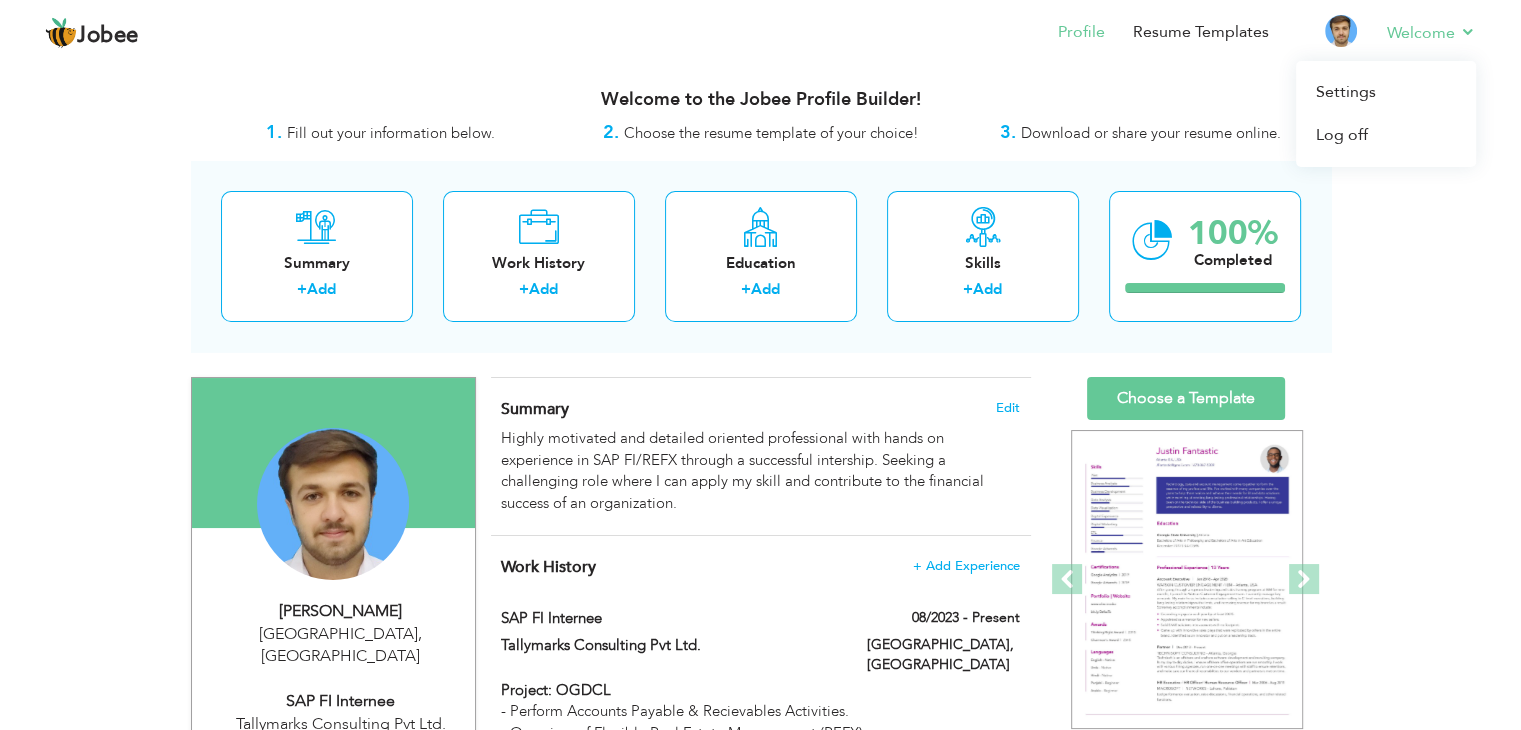 click on "Welcome
Settings
Log off" at bounding box center [1417, 34] 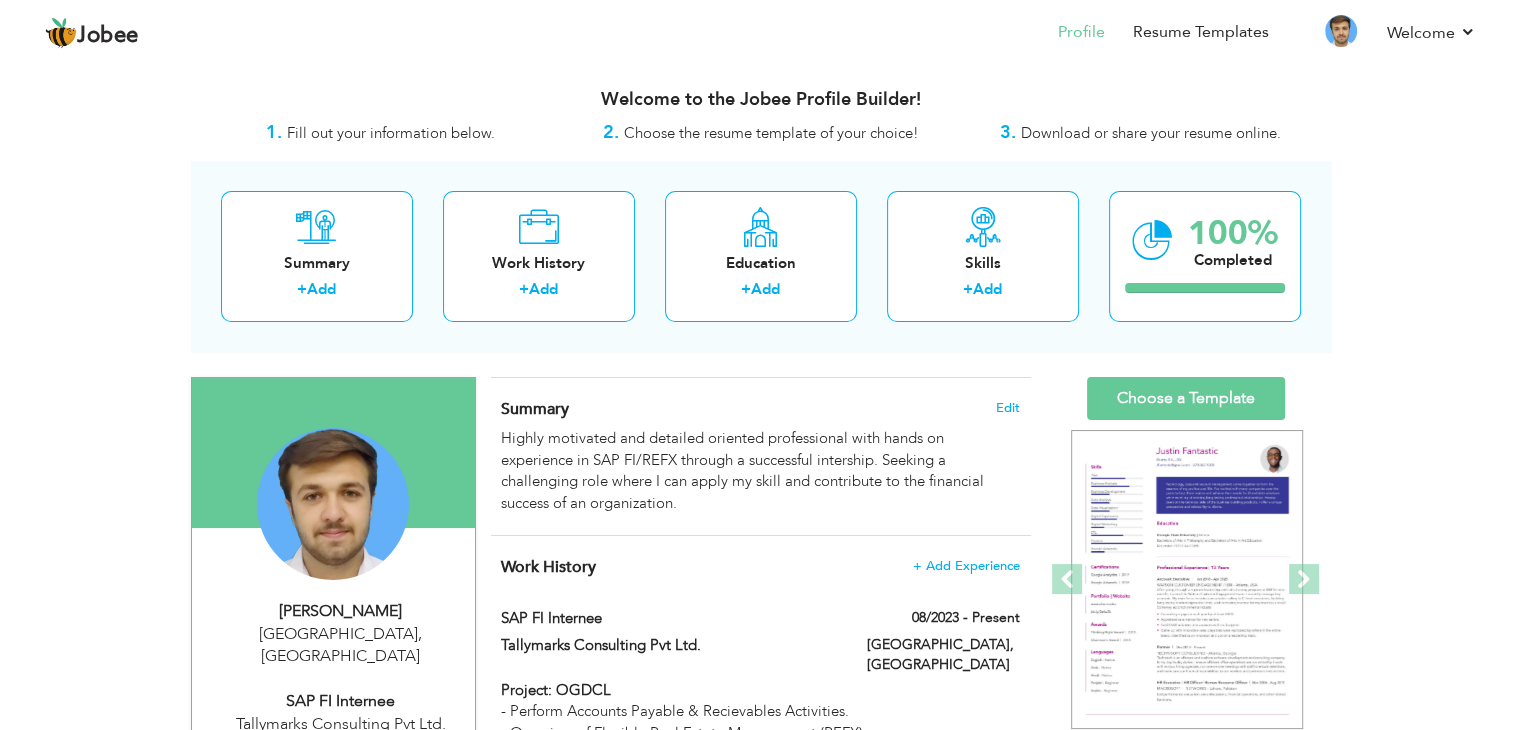 click on "Welcome to the Jobee Profile Builder!" at bounding box center (761, 100) 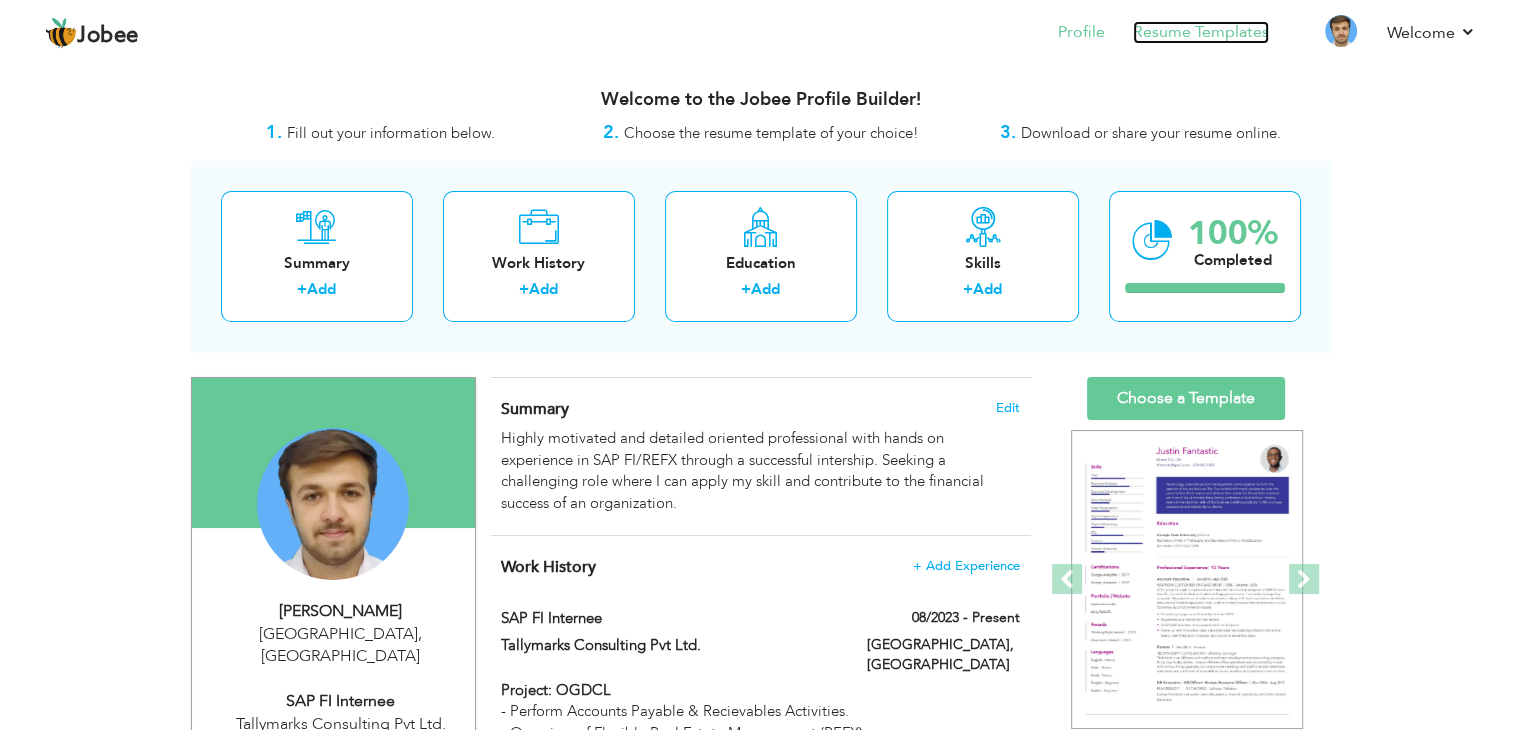 click on "Resume Templates" at bounding box center [1201, 32] 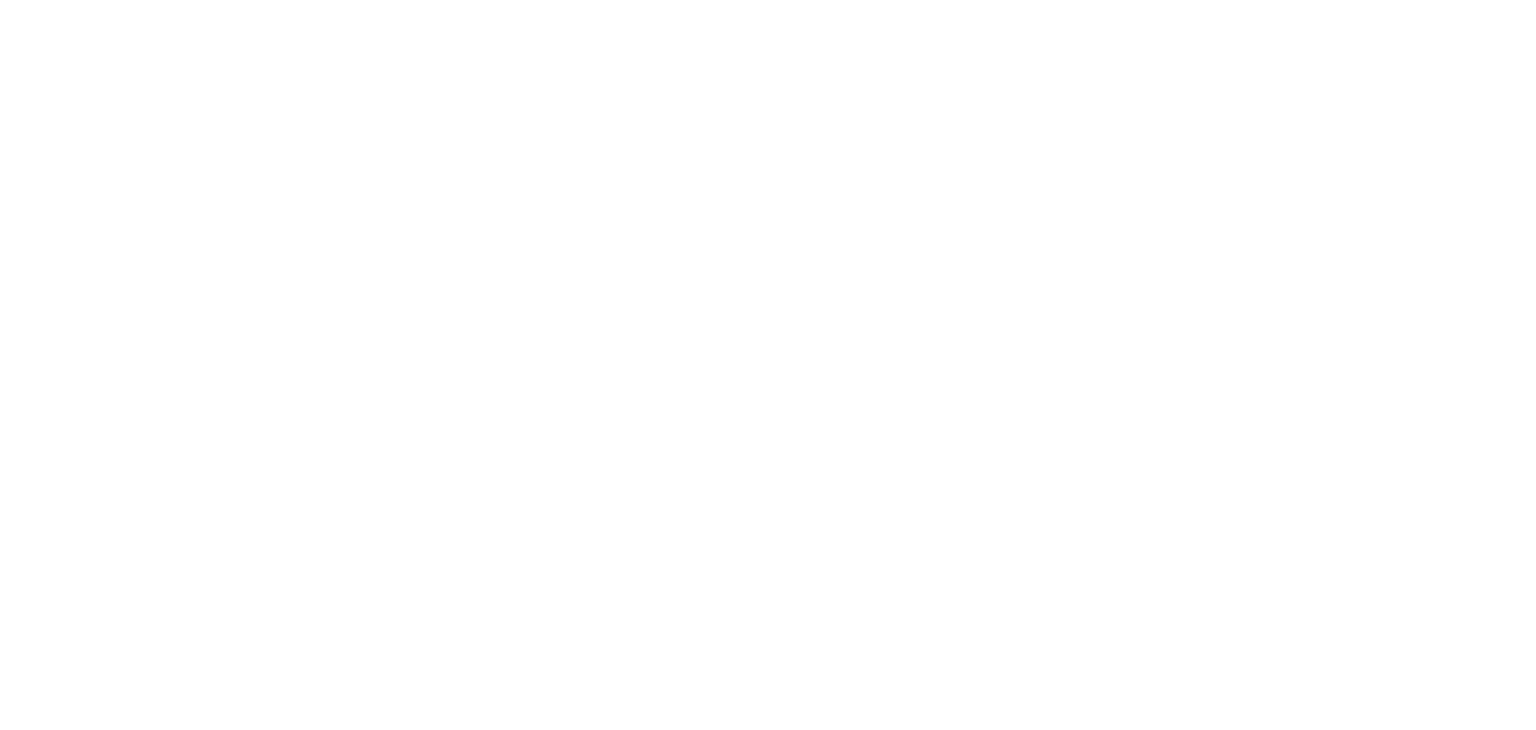 scroll, scrollTop: 0, scrollLeft: 0, axis: both 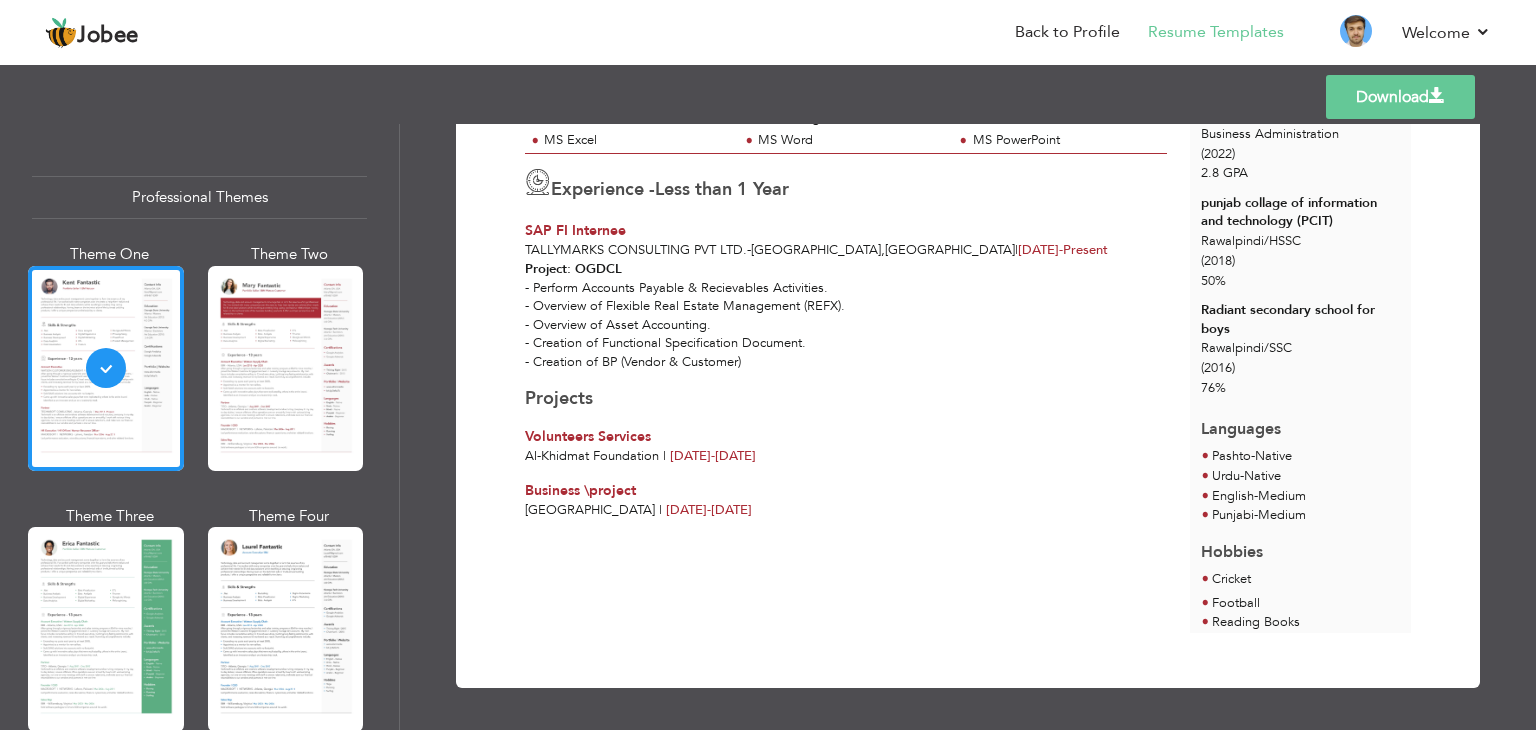 click on "[DATE]  -  [DATE]" at bounding box center (713, 456) 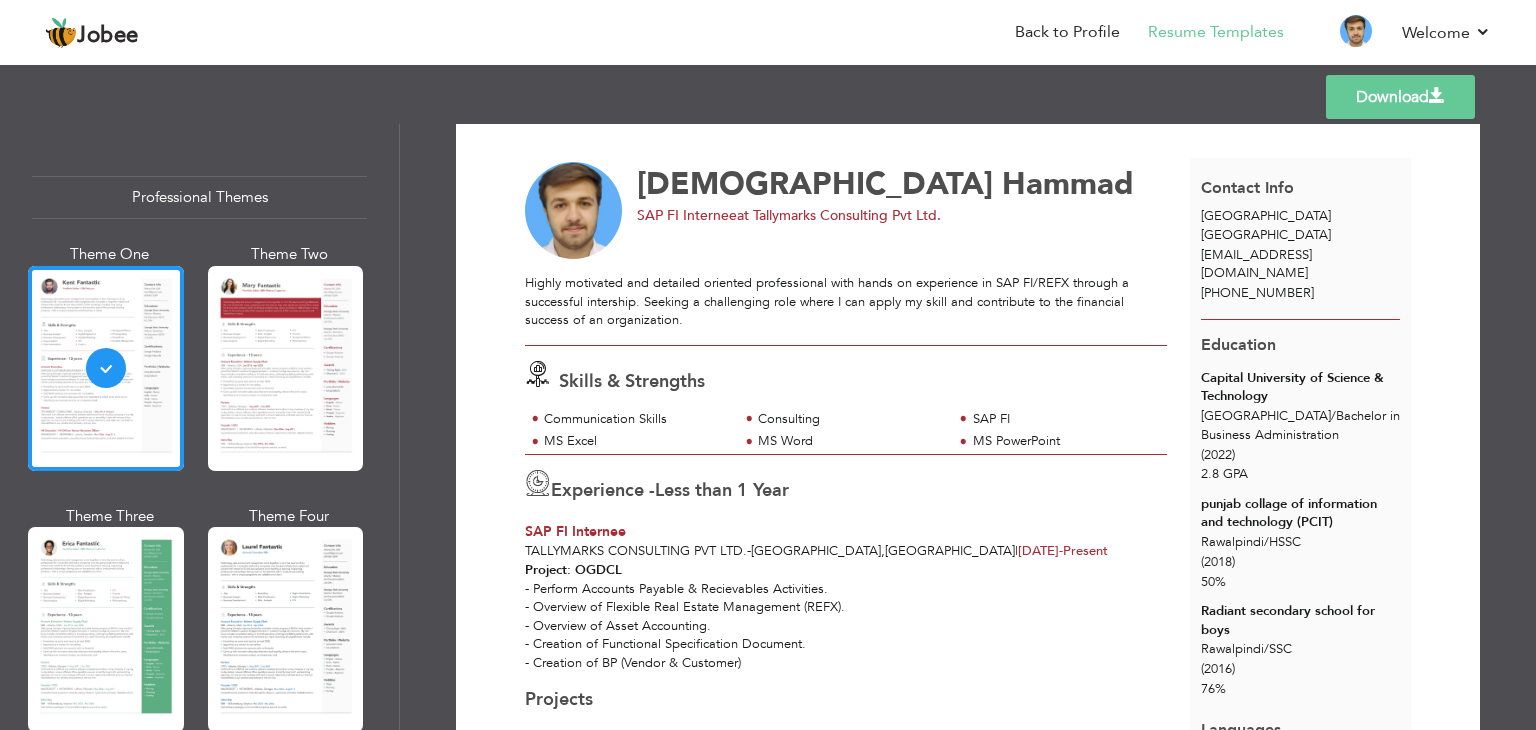 scroll, scrollTop: 9, scrollLeft: 0, axis: vertical 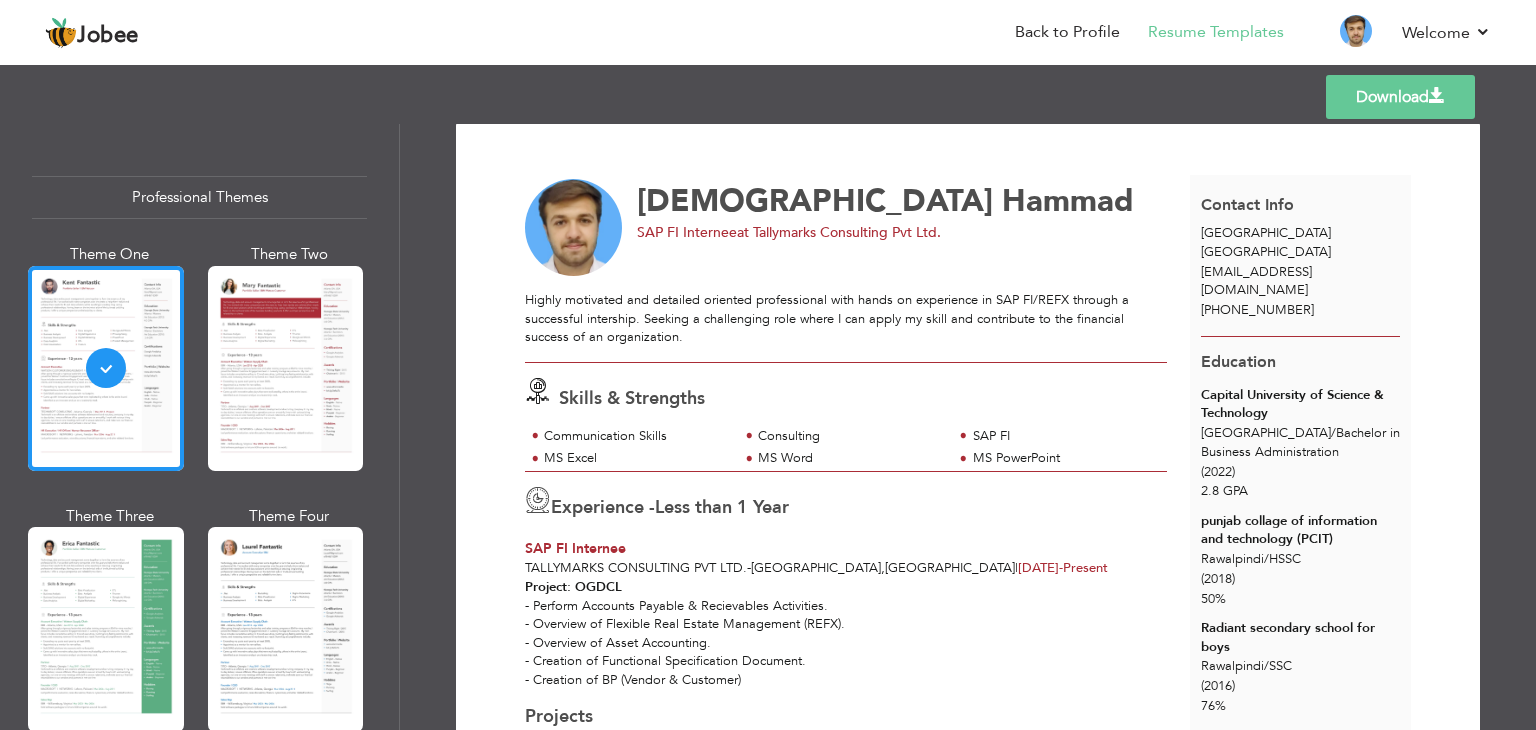 click on "Highly motivated and detailed oriented professional with hands on experience in SAP FI/REFX through a successful intership. Seeking a challenging role where I can apply my skill and contribute to the financial success of an organization." at bounding box center (846, 319) 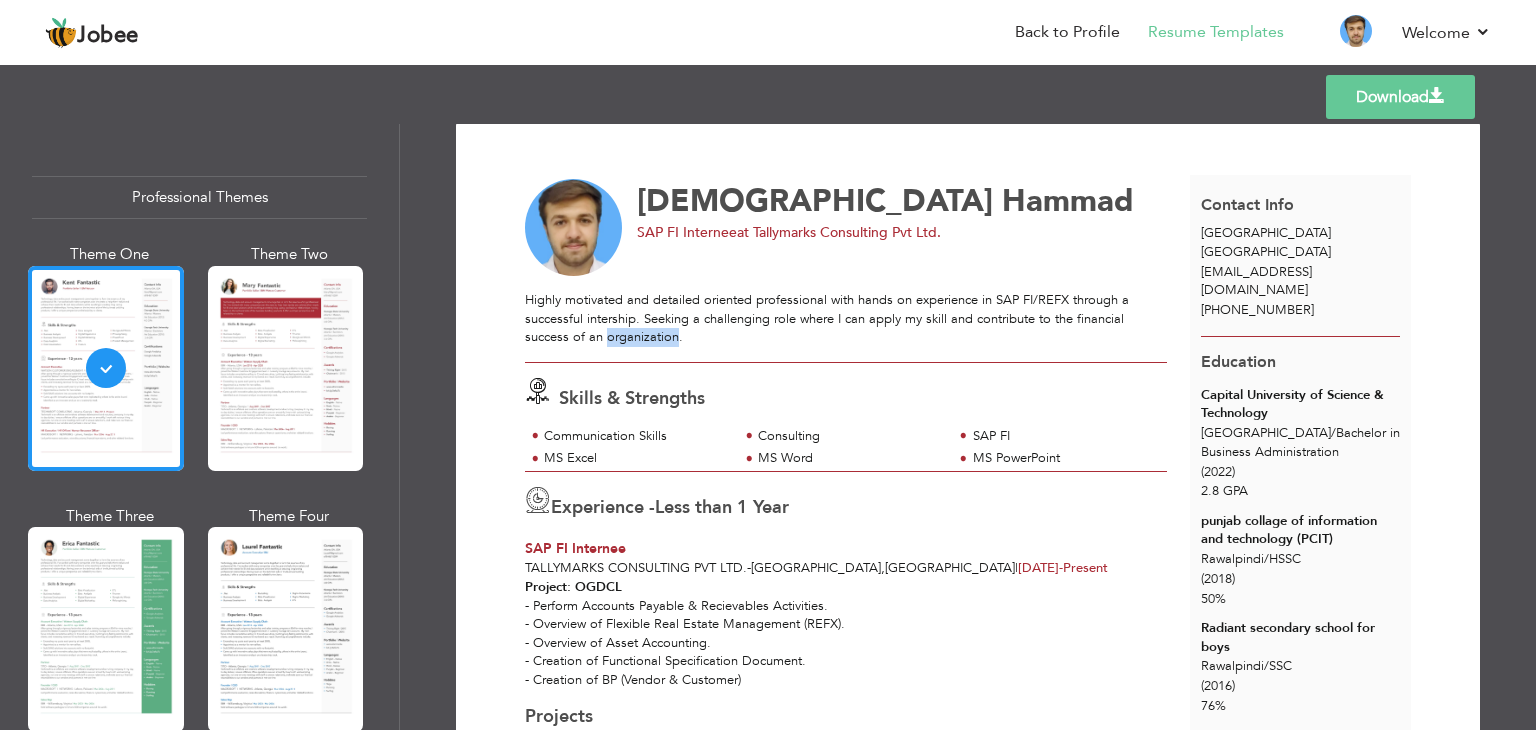 click on "Highly motivated and detailed oriented professional with hands on experience in SAP FI/REFX through a successful intership. Seeking a challenging role where I can apply my skill and contribute to the financial success of an organization." at bounding box center [846, 319] 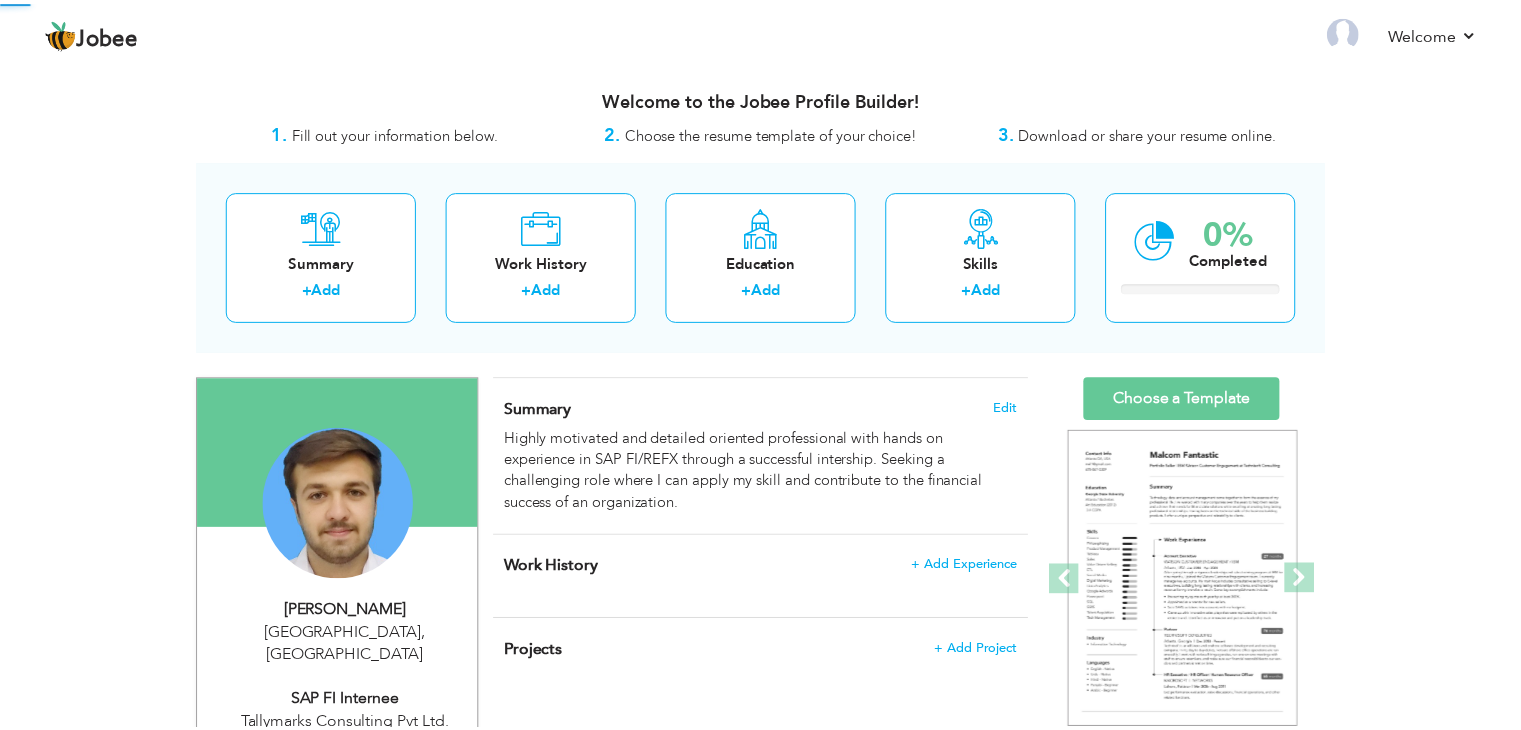 scroll, scrollTop: 0, scrollLeft: 0, axis: both 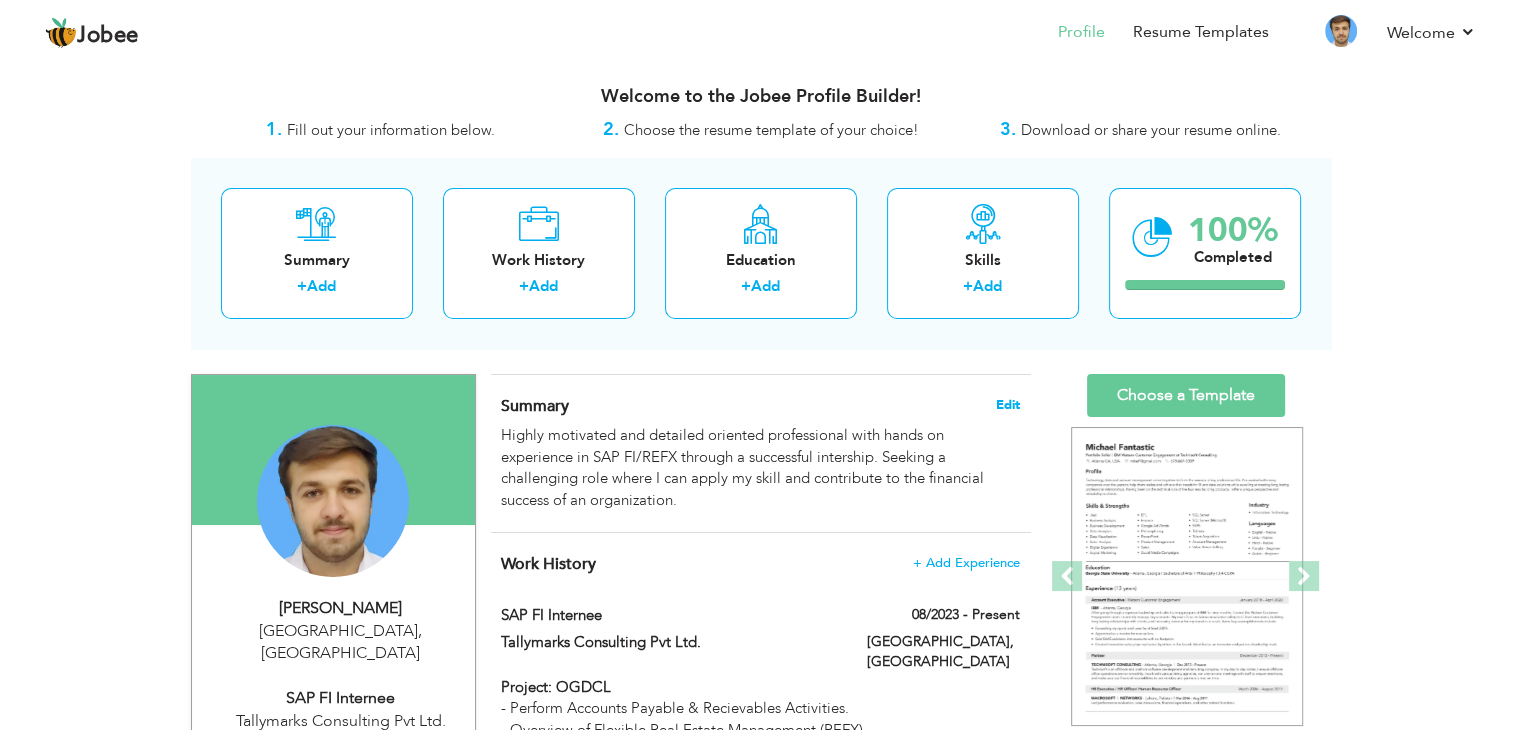 click on "Edit" at bounding box center [1008, 405] 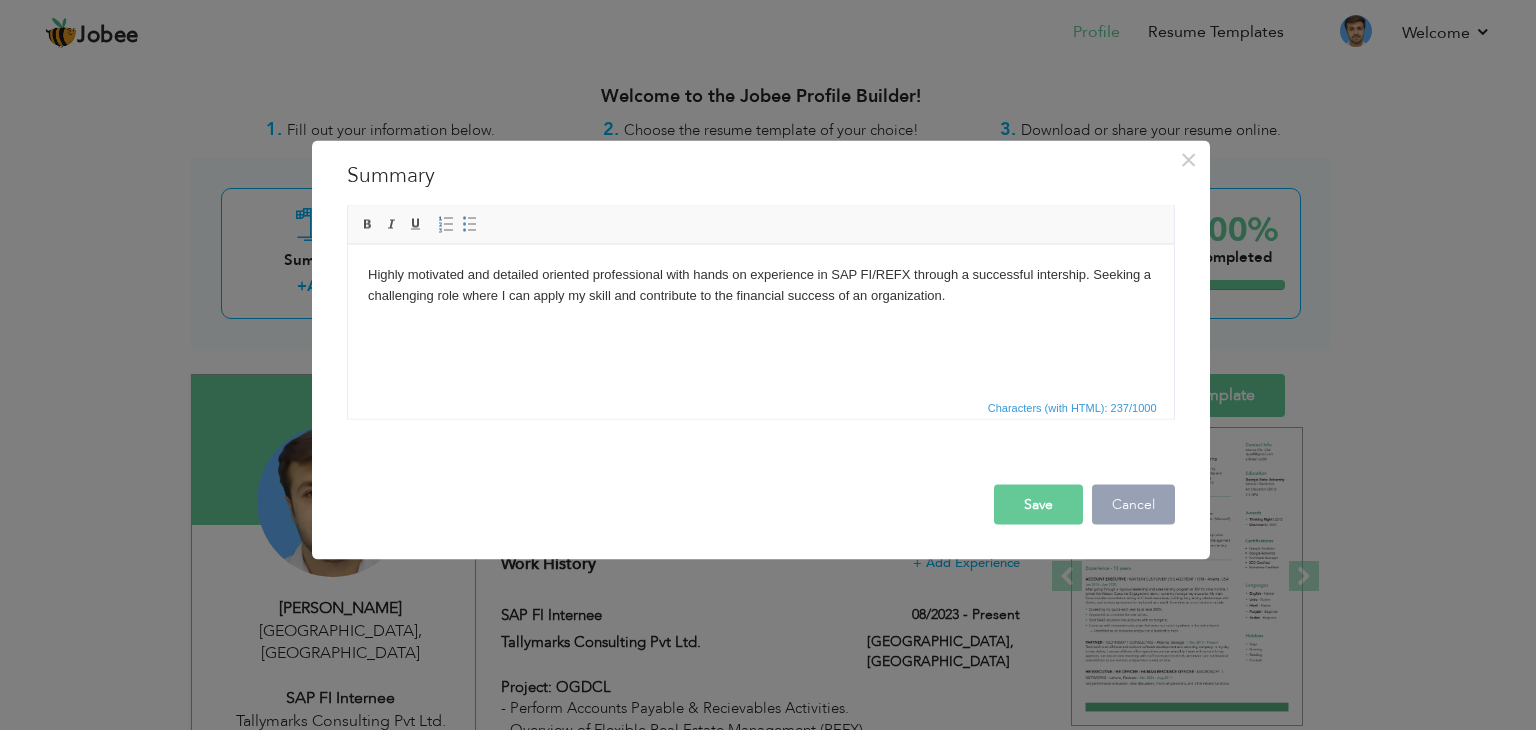 click on "Cancel" at bounding box center [1133, 505] 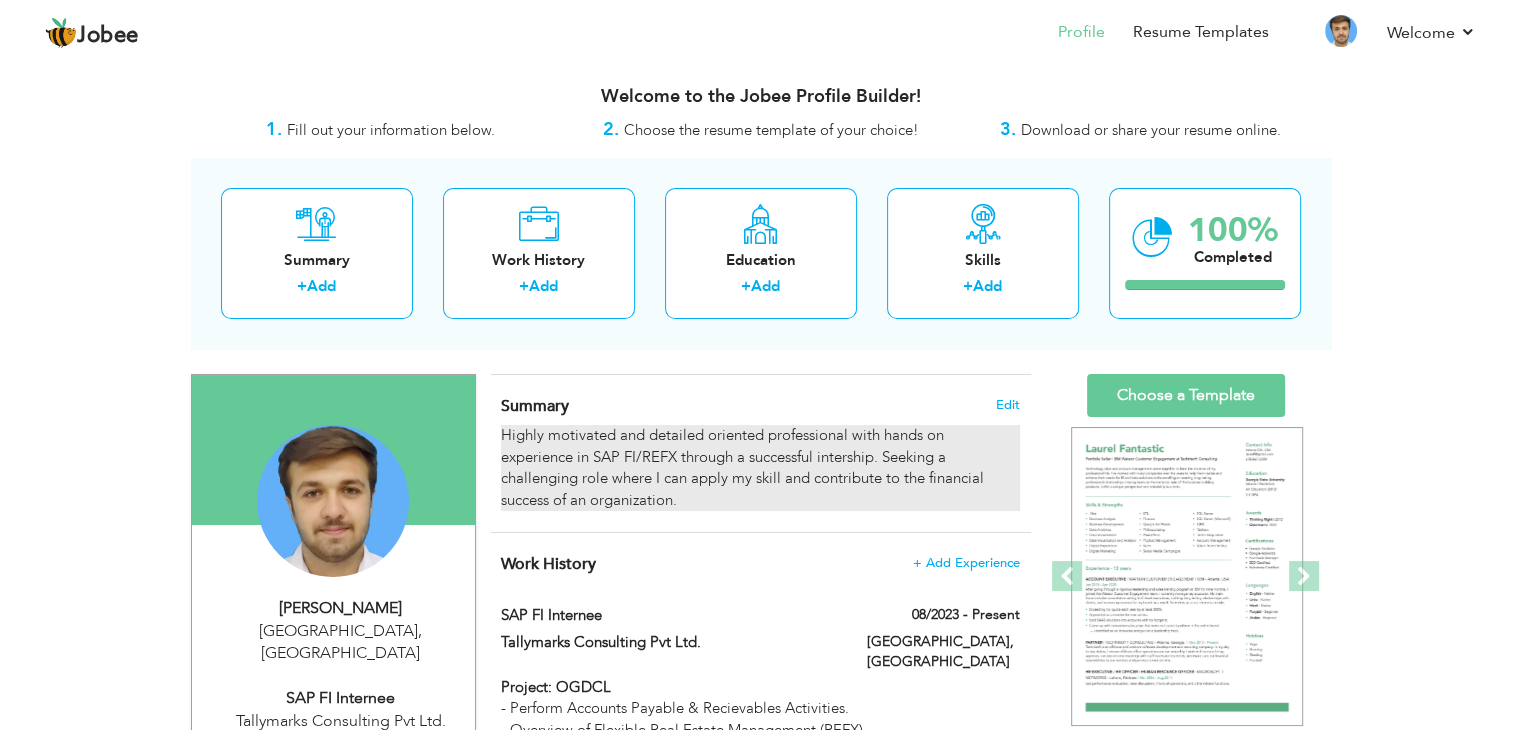 click on "Highly motivated and detailed oriented professional with hands on experience in SAP FI/REFX through a successful intership. Seeking a challenging role where I can apply my skill and contribute to the financial success of an organization." at bounding box center (760, 468) 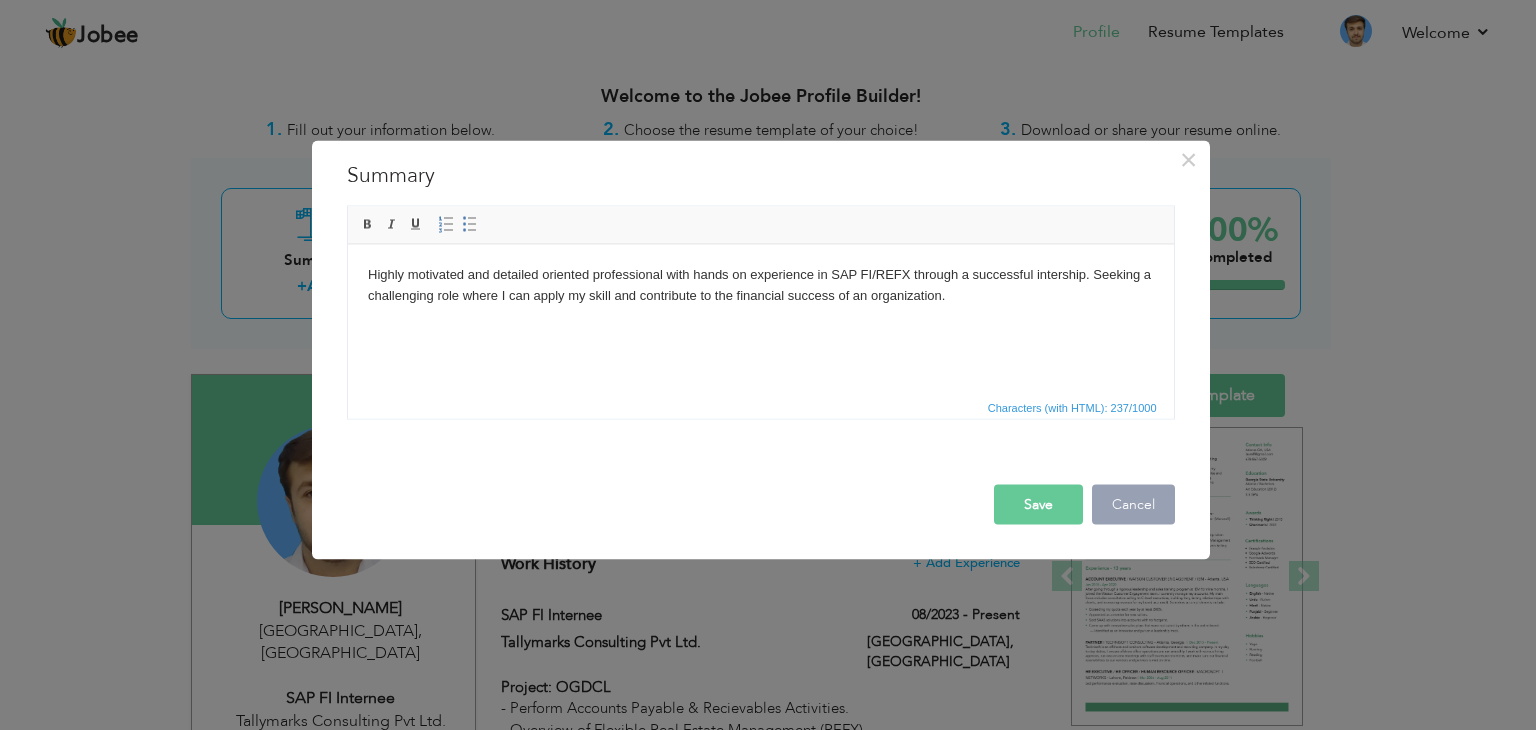 click on "Cancel" at bounding box center [1133, 505] 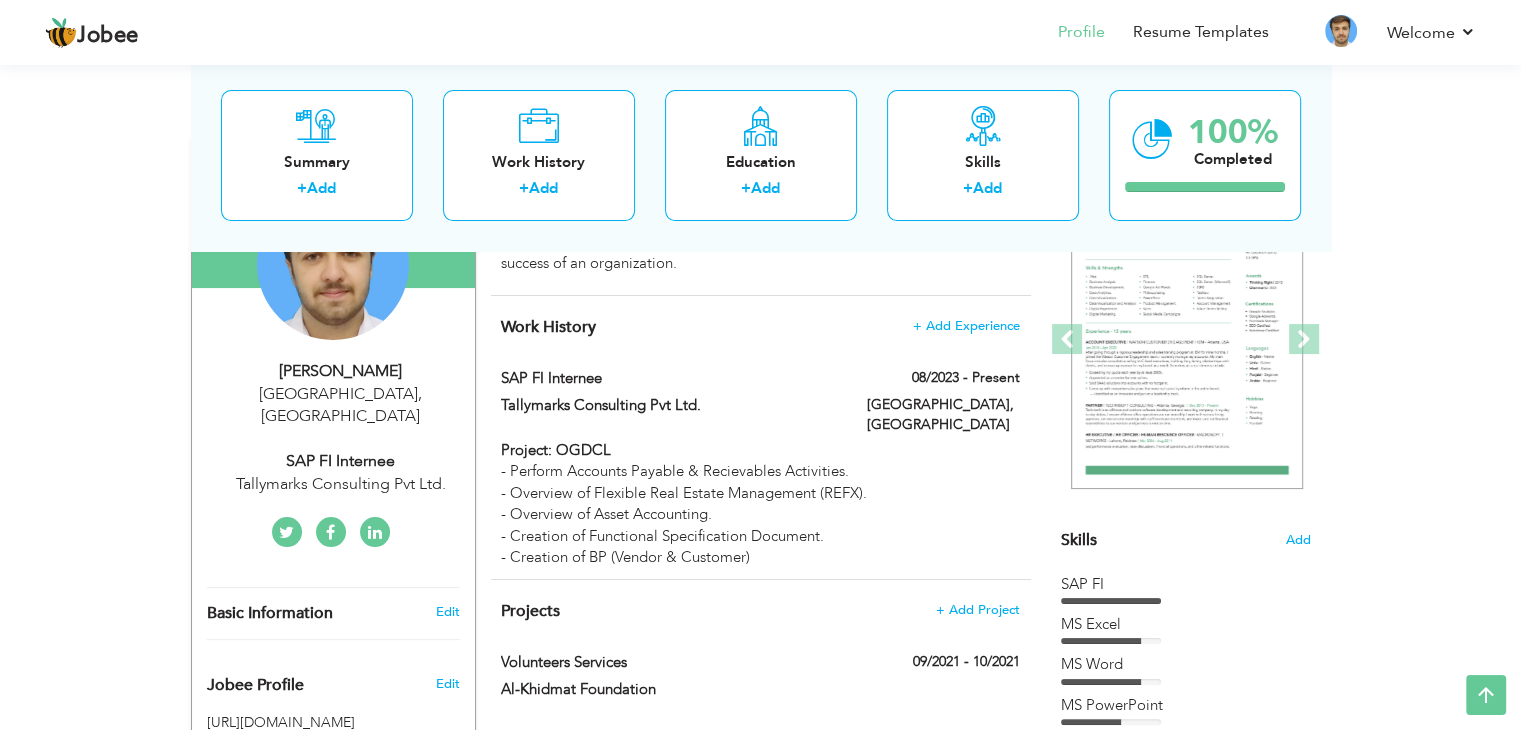 scroll, scrollTop: 224, scrollLeft: 0, axis: vertical 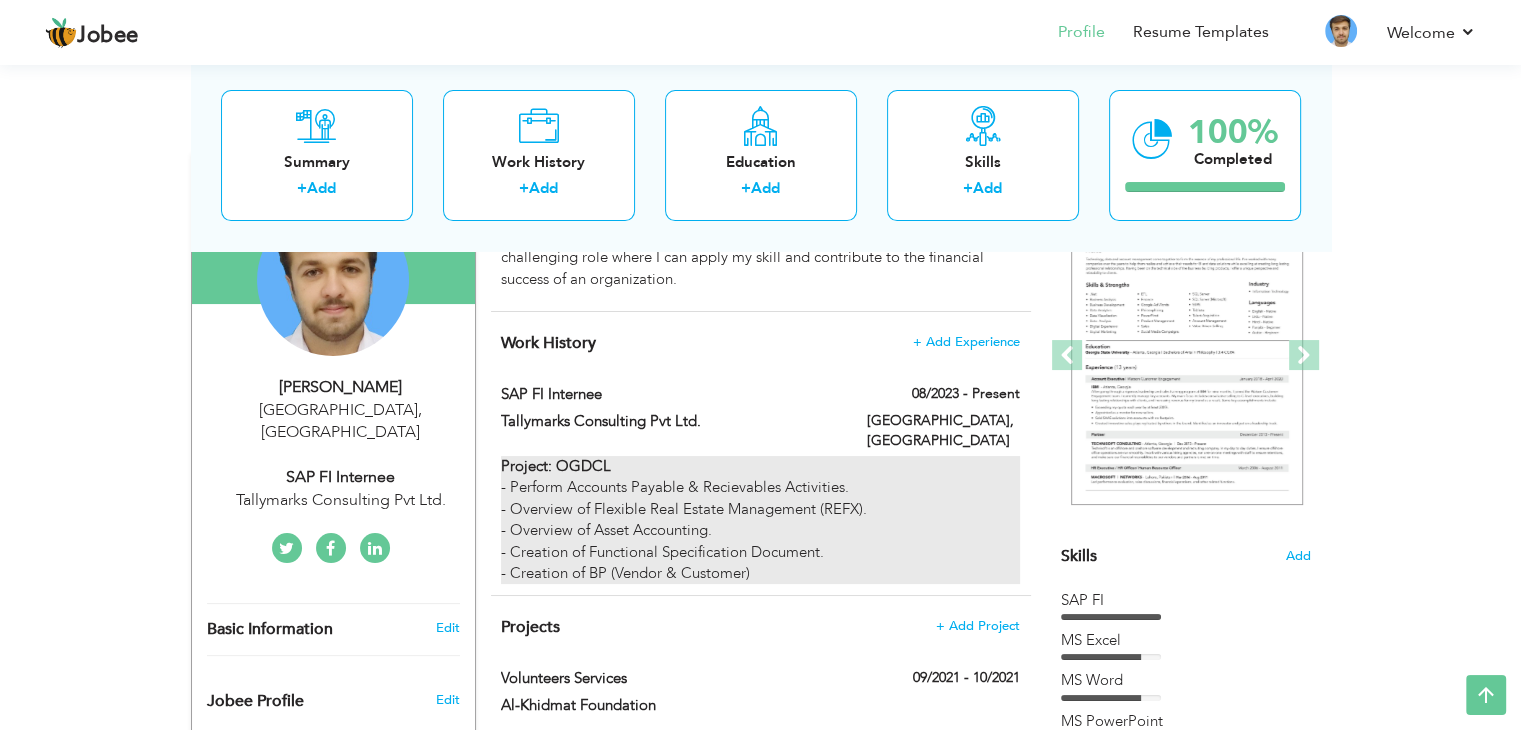 click on "Project: OGDCL
- Perform Accounts Payable & Recievables Activities.
- Overview of Flexible Real Estate Management (REFX).
- Overview of Asset Accounting.
- Creation of Functional Specification Document.
- Creation of BP (Vendor & Customer)" at bounding box center [760, 520] 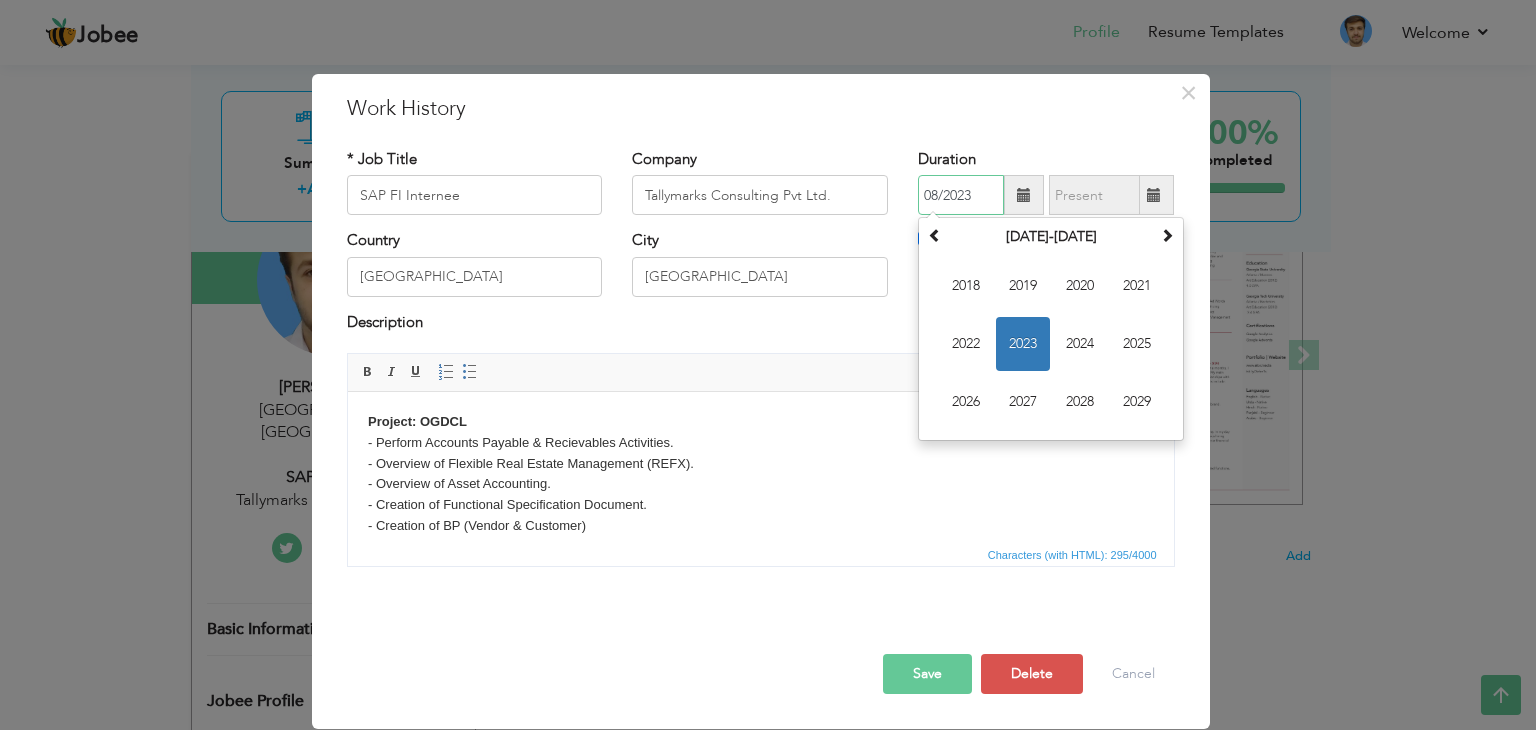 click on "08/2023" at bounding box center (961, 195) 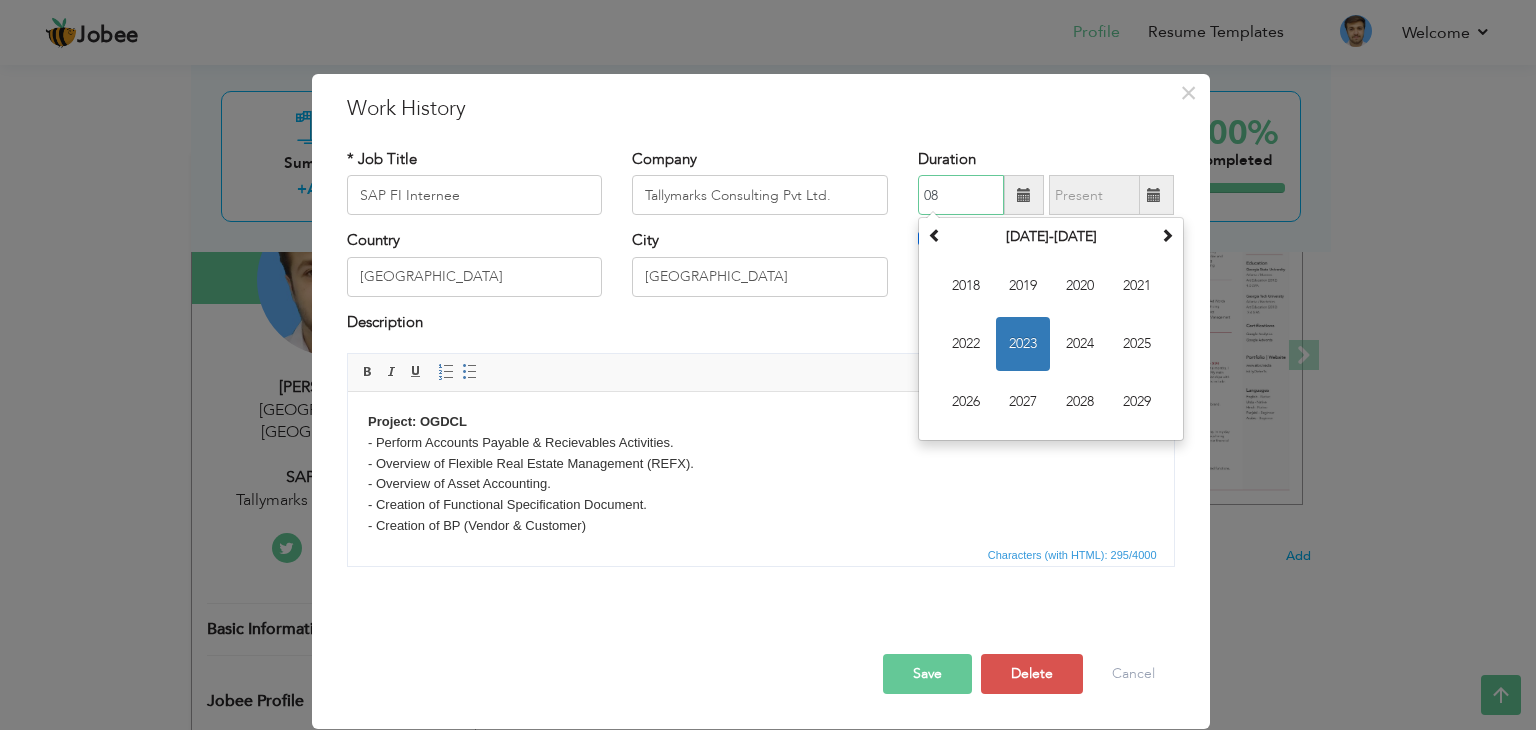 type on "0" 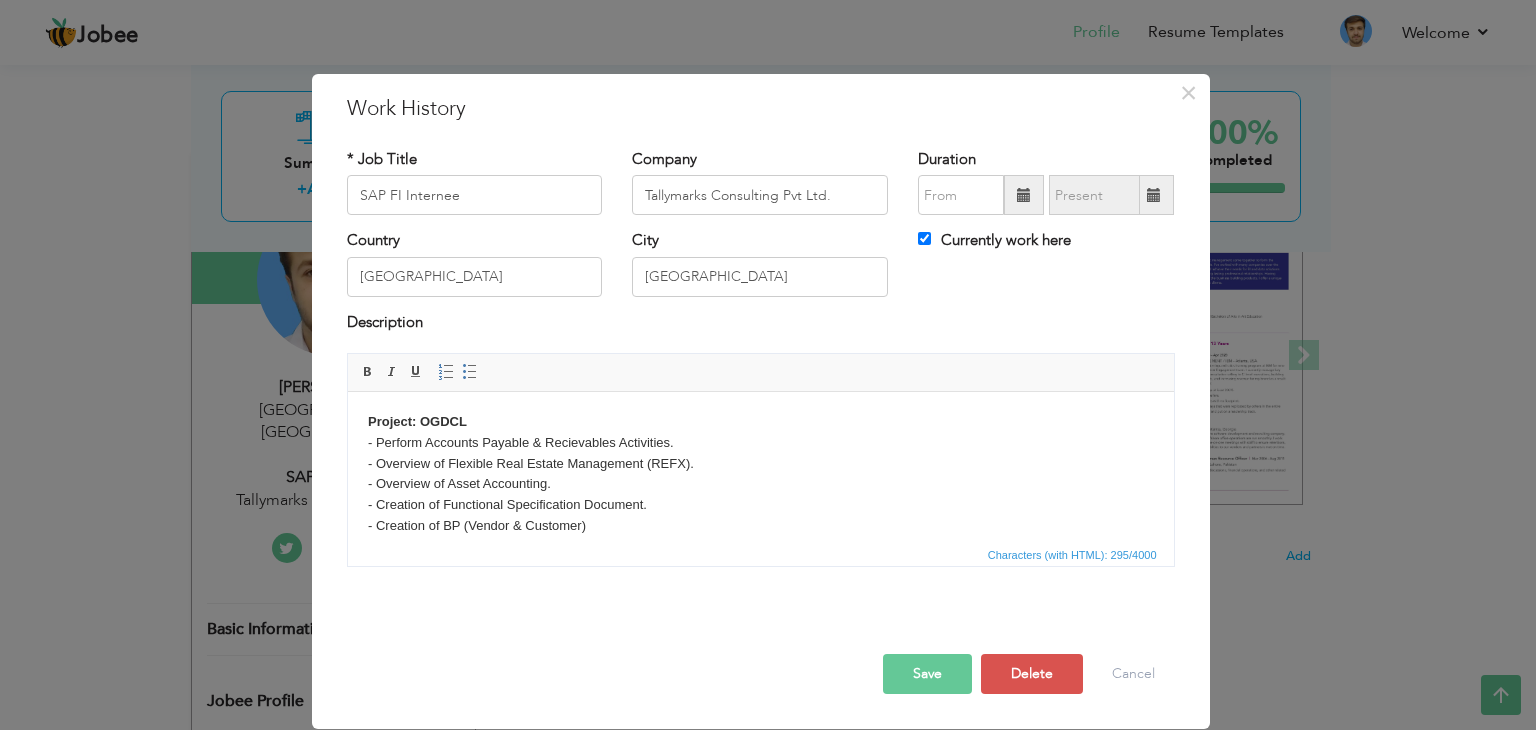 click on "Description" at bounding box center (761, 332) 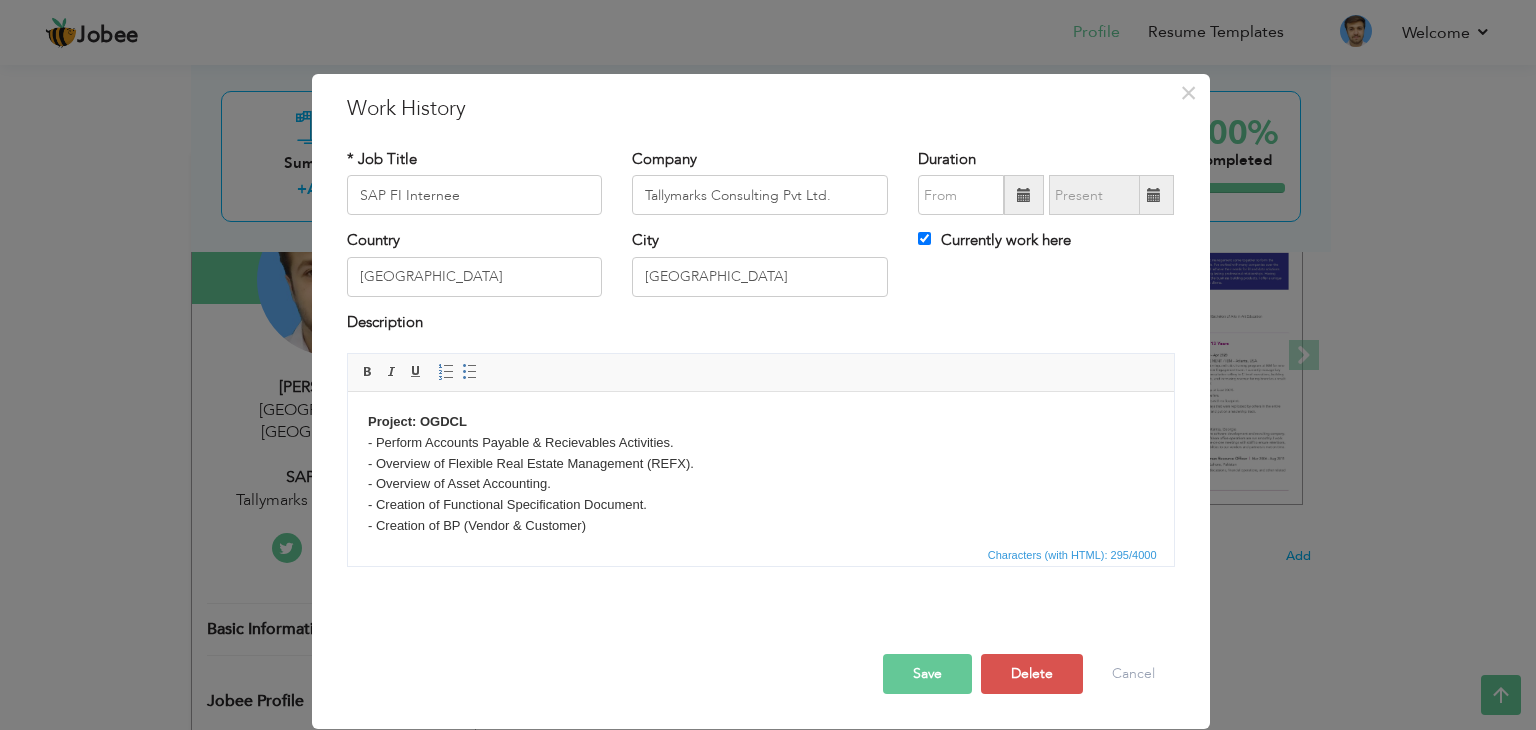 click on "Save" at bounding box center (927, 674) 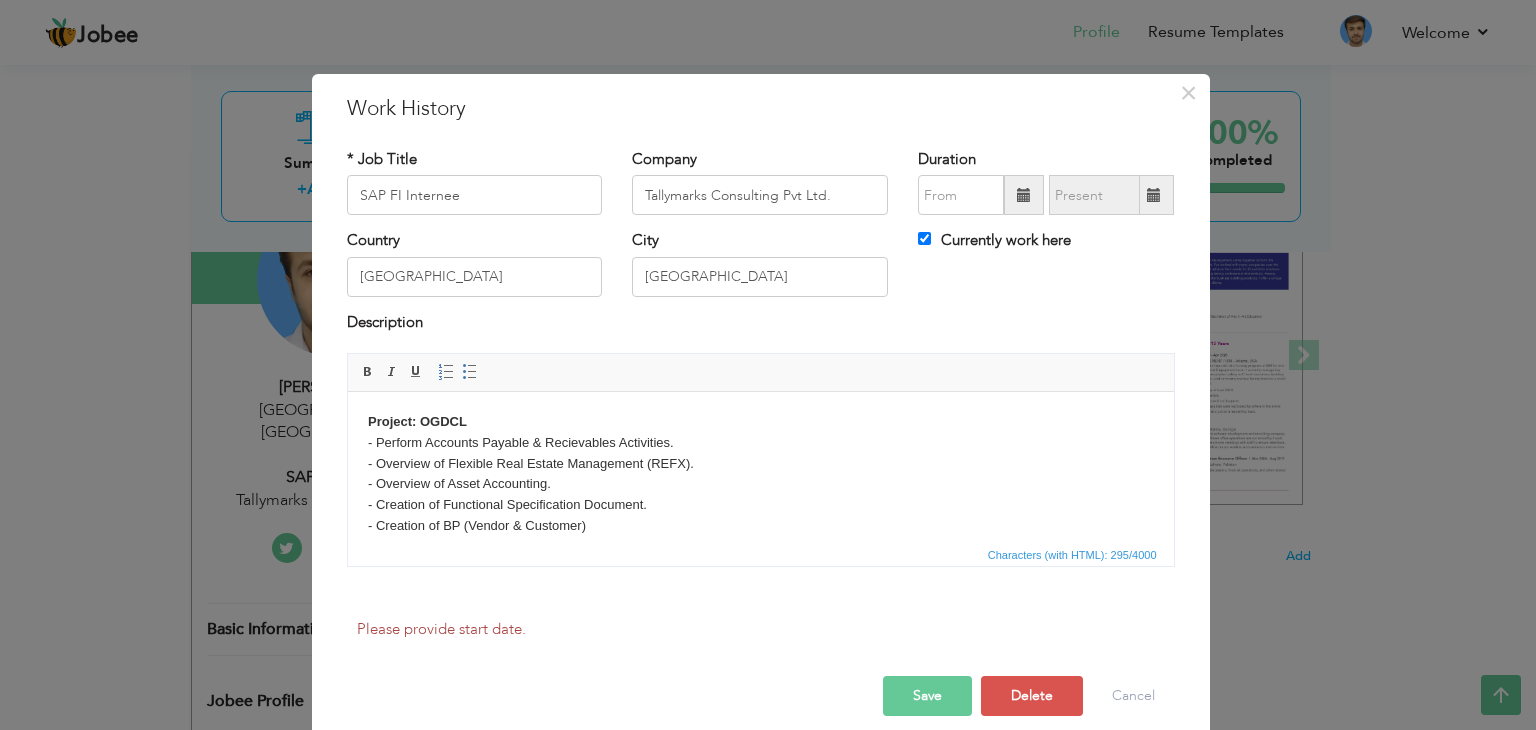 click on "Please provide start date." at bounding box center (761, 643) 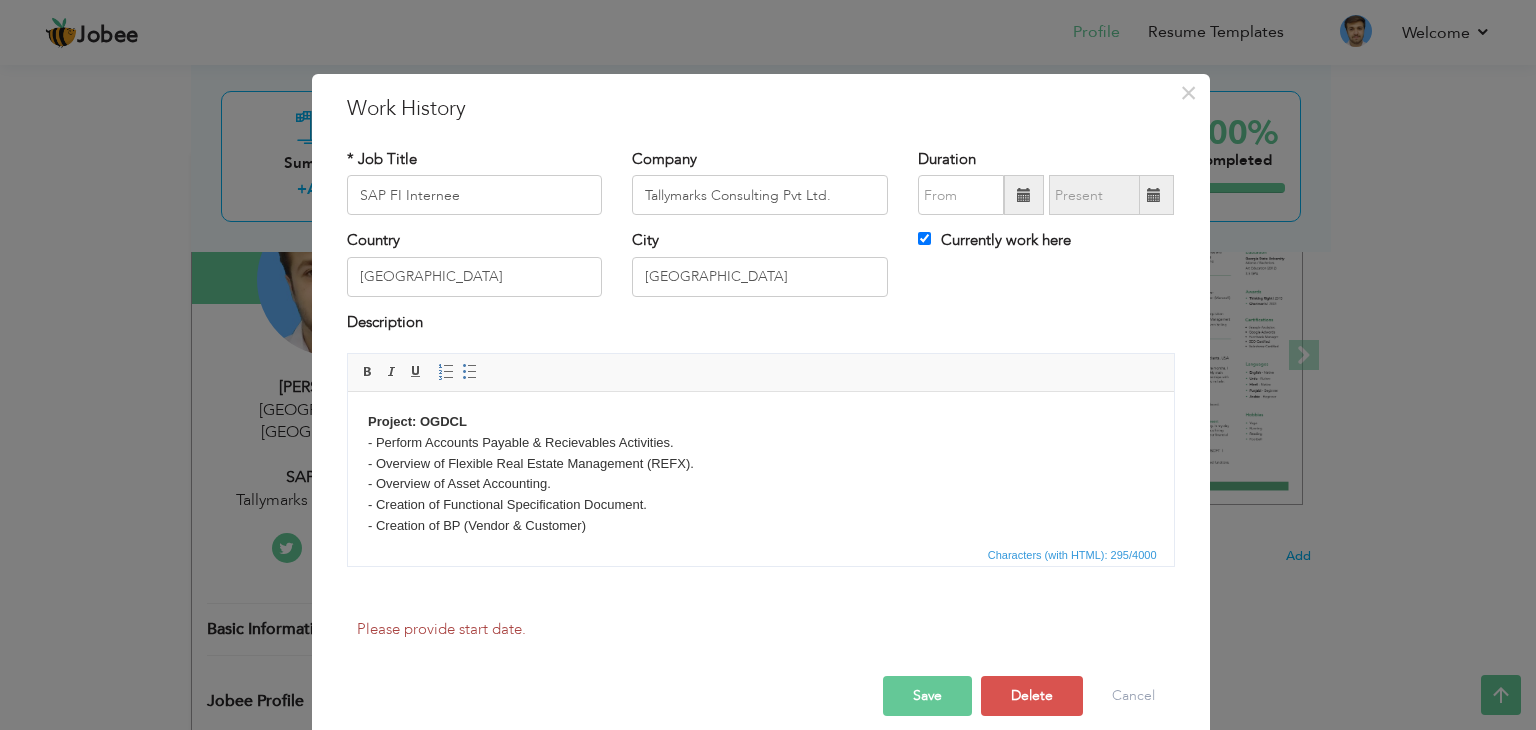 click on "Save" at bounding box center [927, 696] 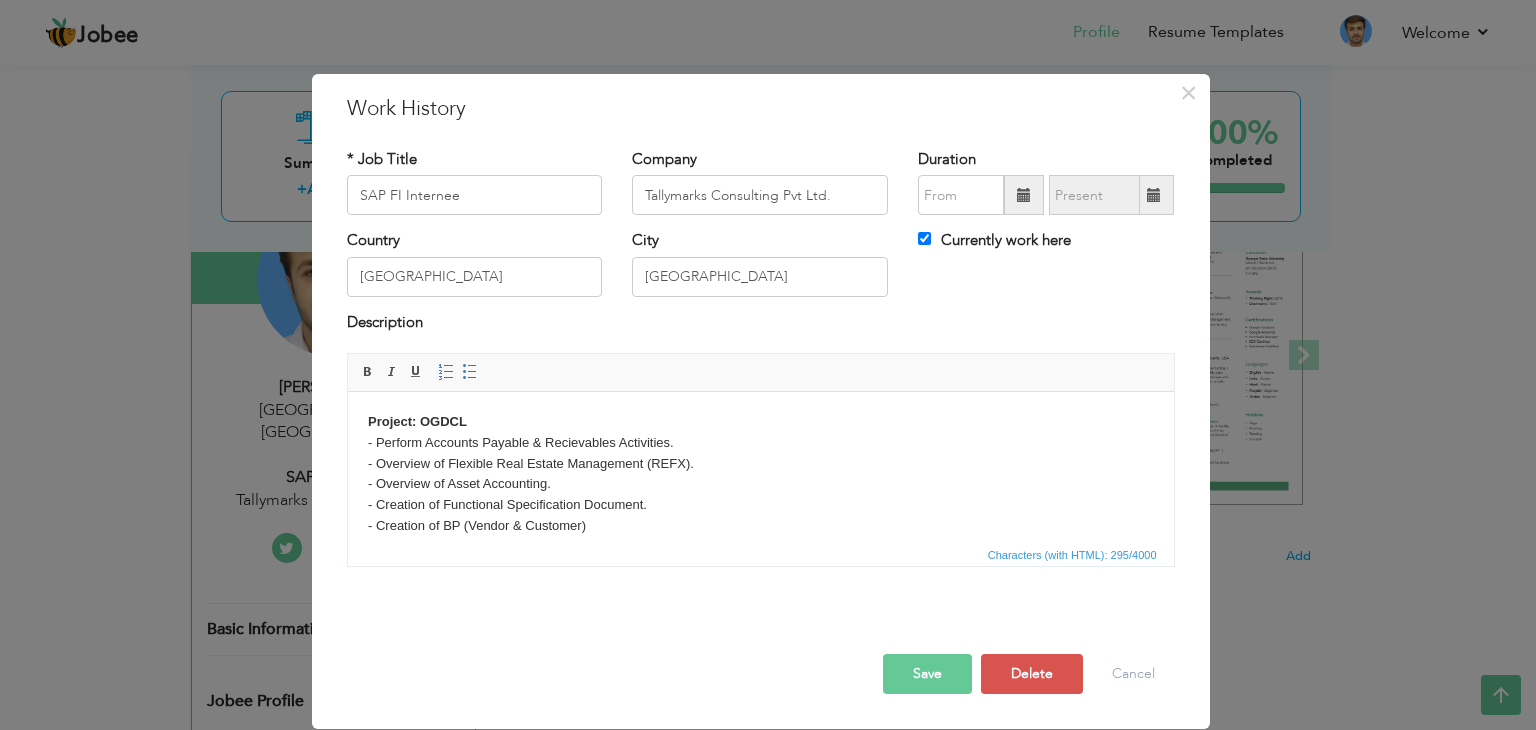 click on "Save
Save and Continue
Delete
Cancel" at bounding box center [761, 653] 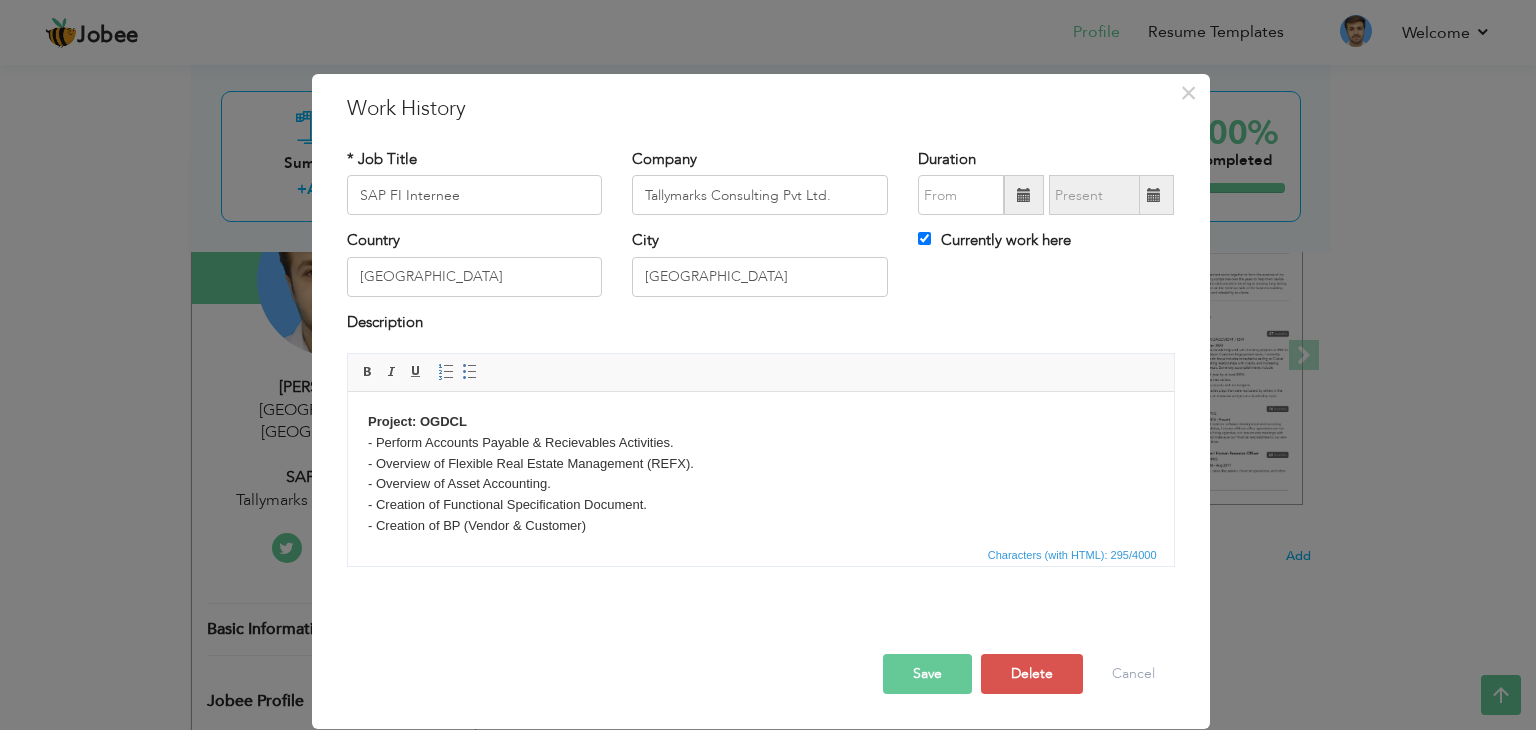 click at bounding box center [1024, 195] 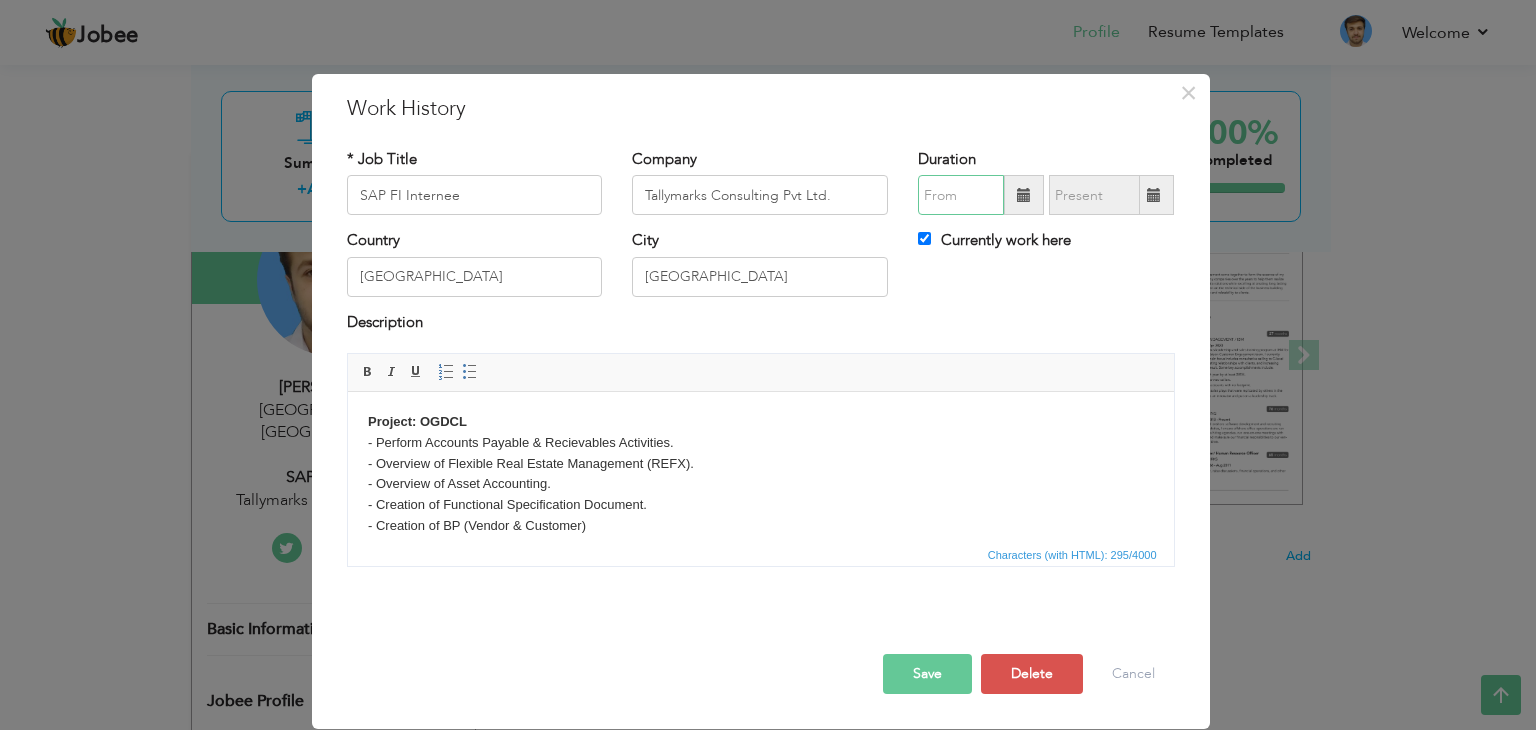 type on "07/2025" 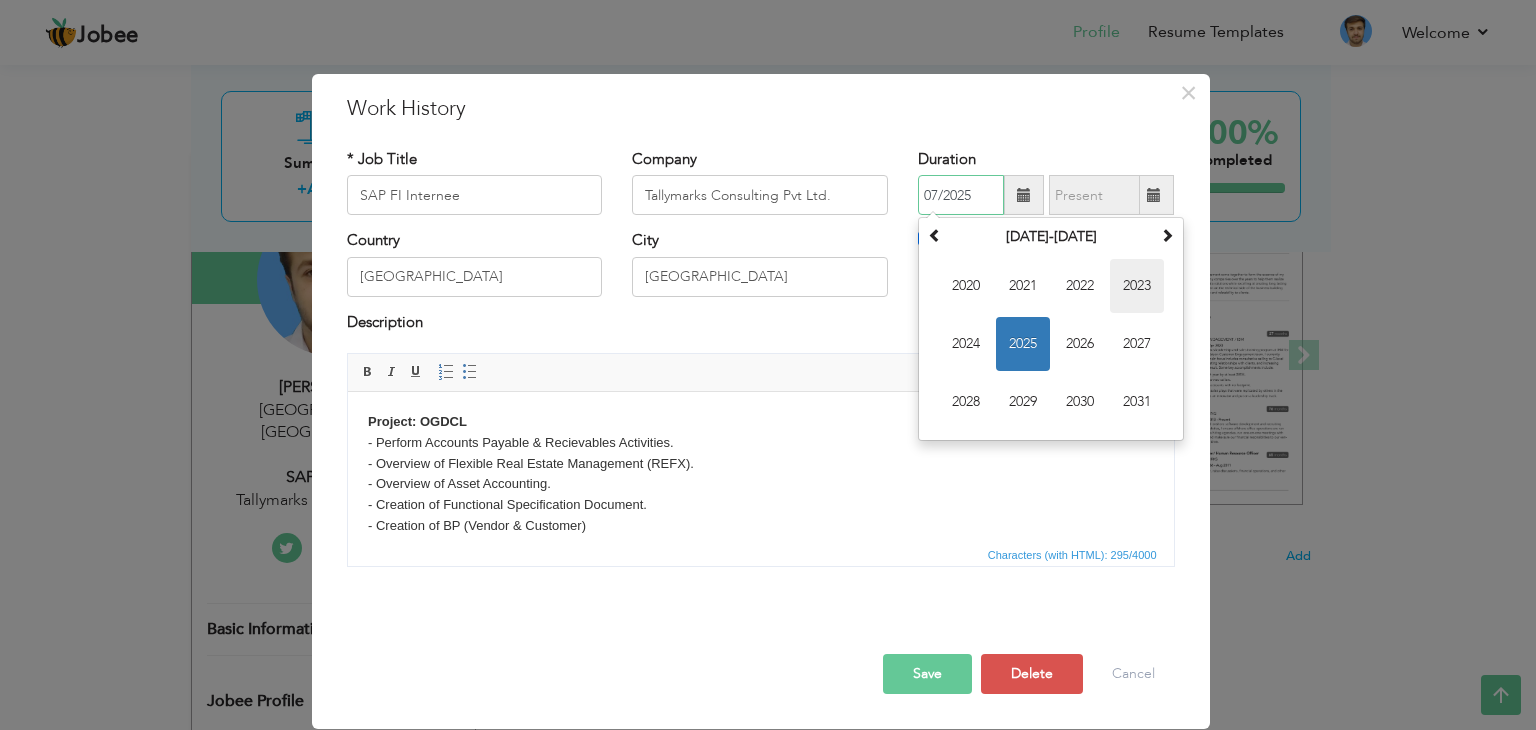 click on "2023" at bounding box center (1137, 286) 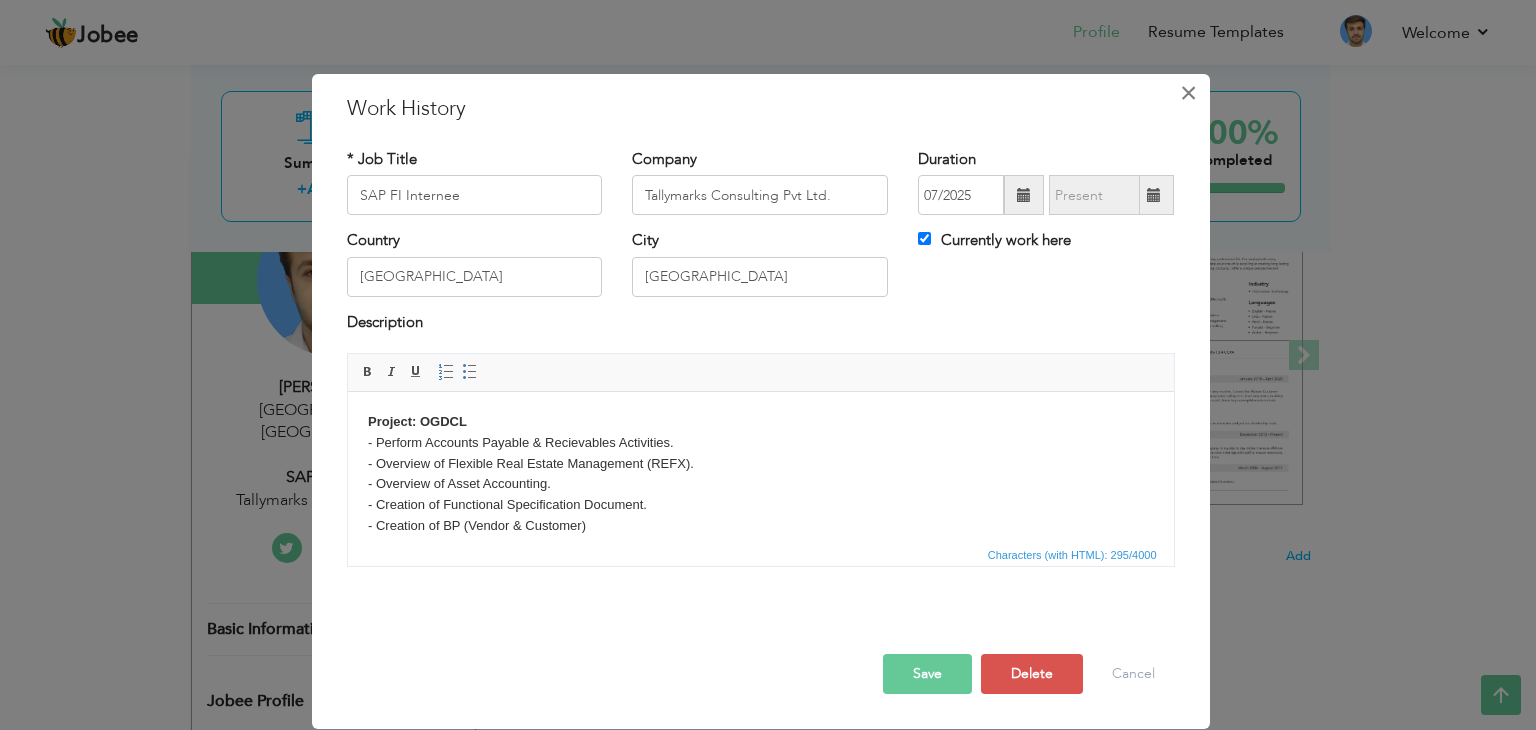 click on "×" at bounding box center [1188, 93] 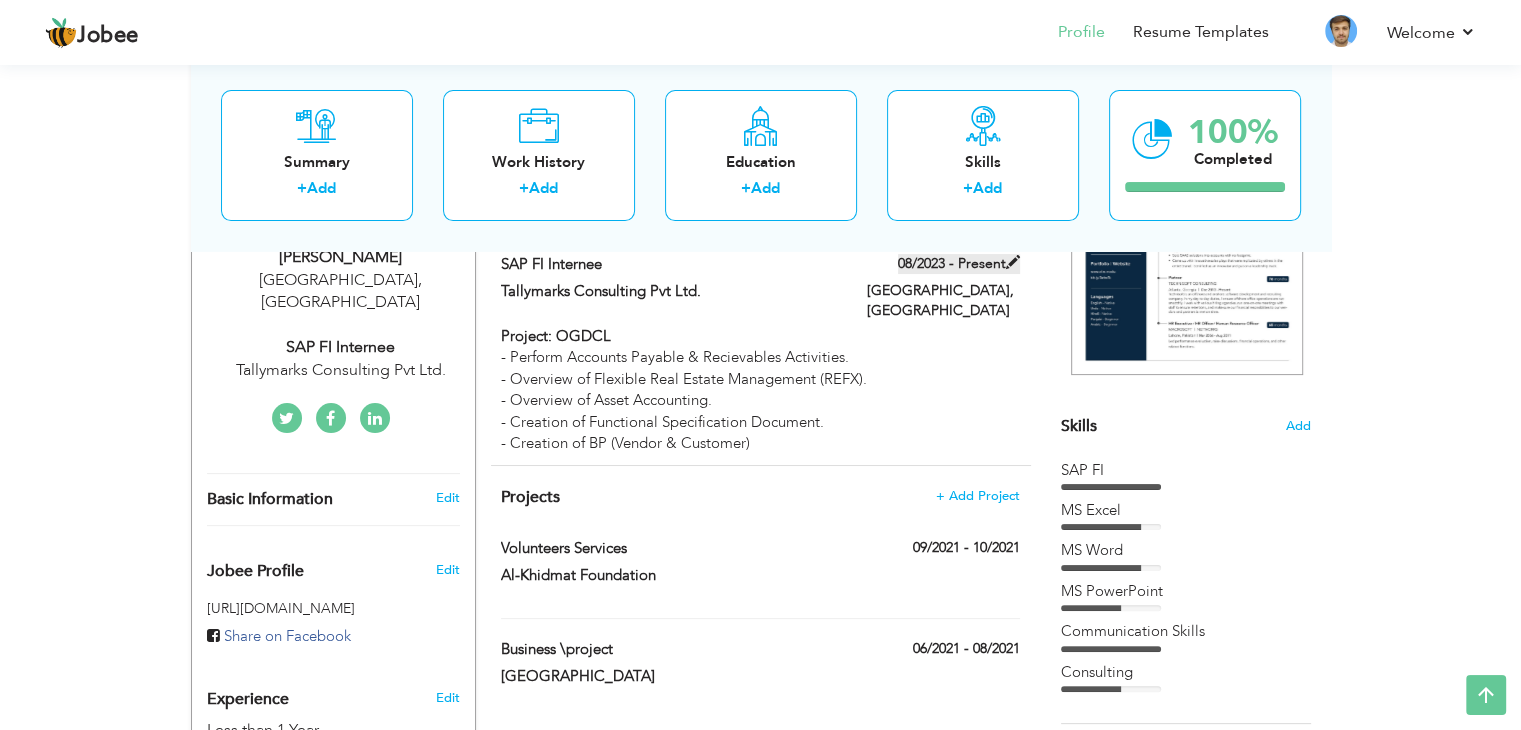 scroll, scrollTop: 510, scrollLeft: 0, axis: vertical 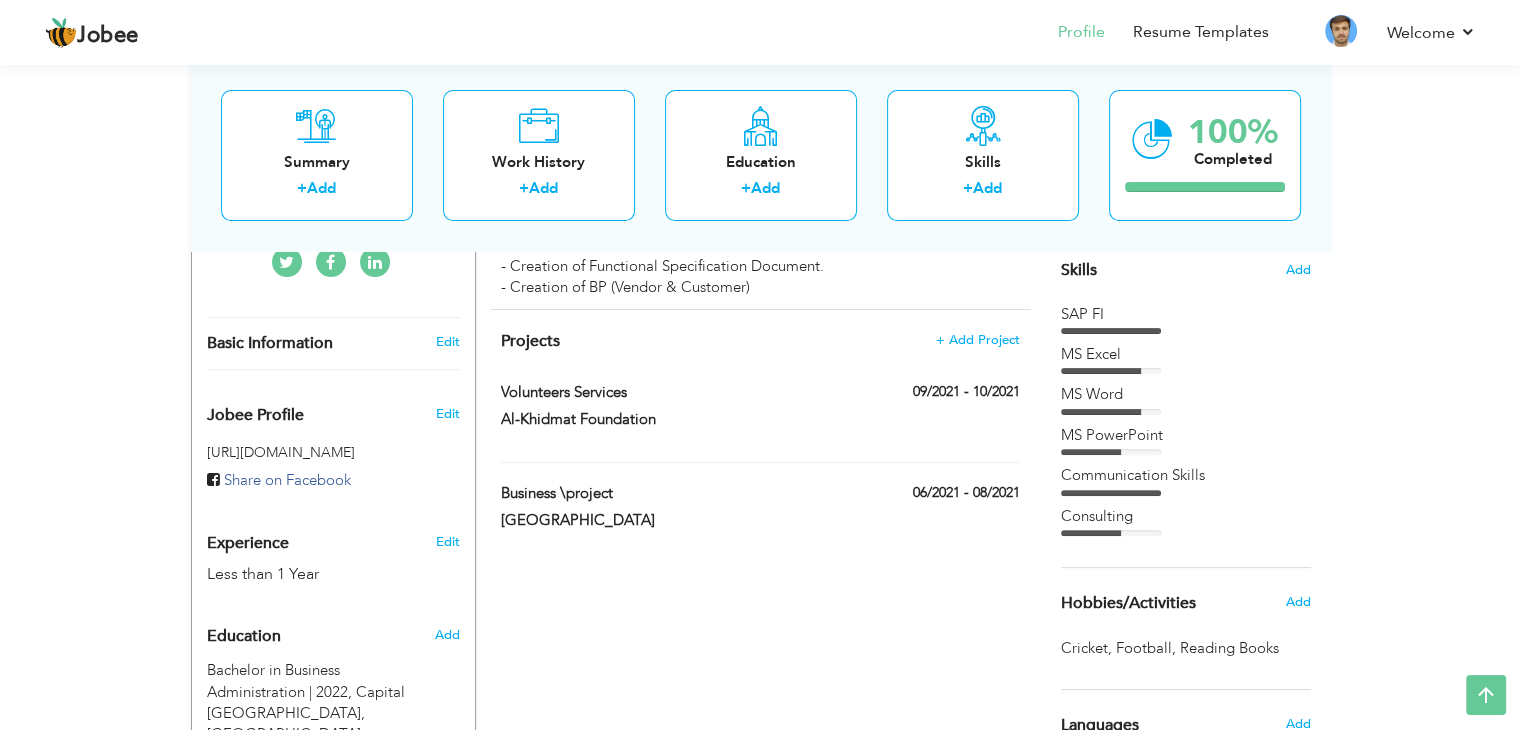 click on "Share on Facebook" at bounding box center (287, 480) 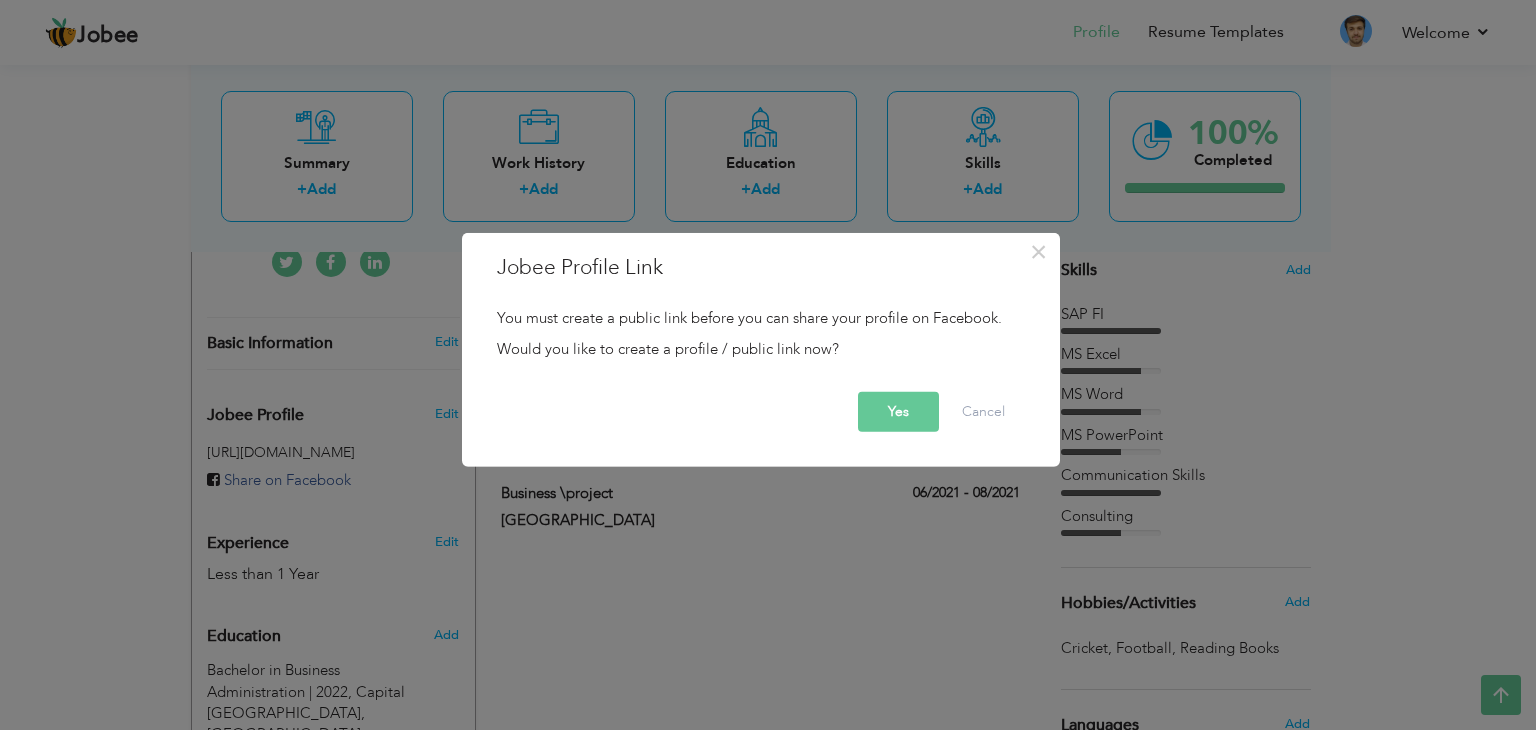 click on "Yes" at bounding box center [898, 412] 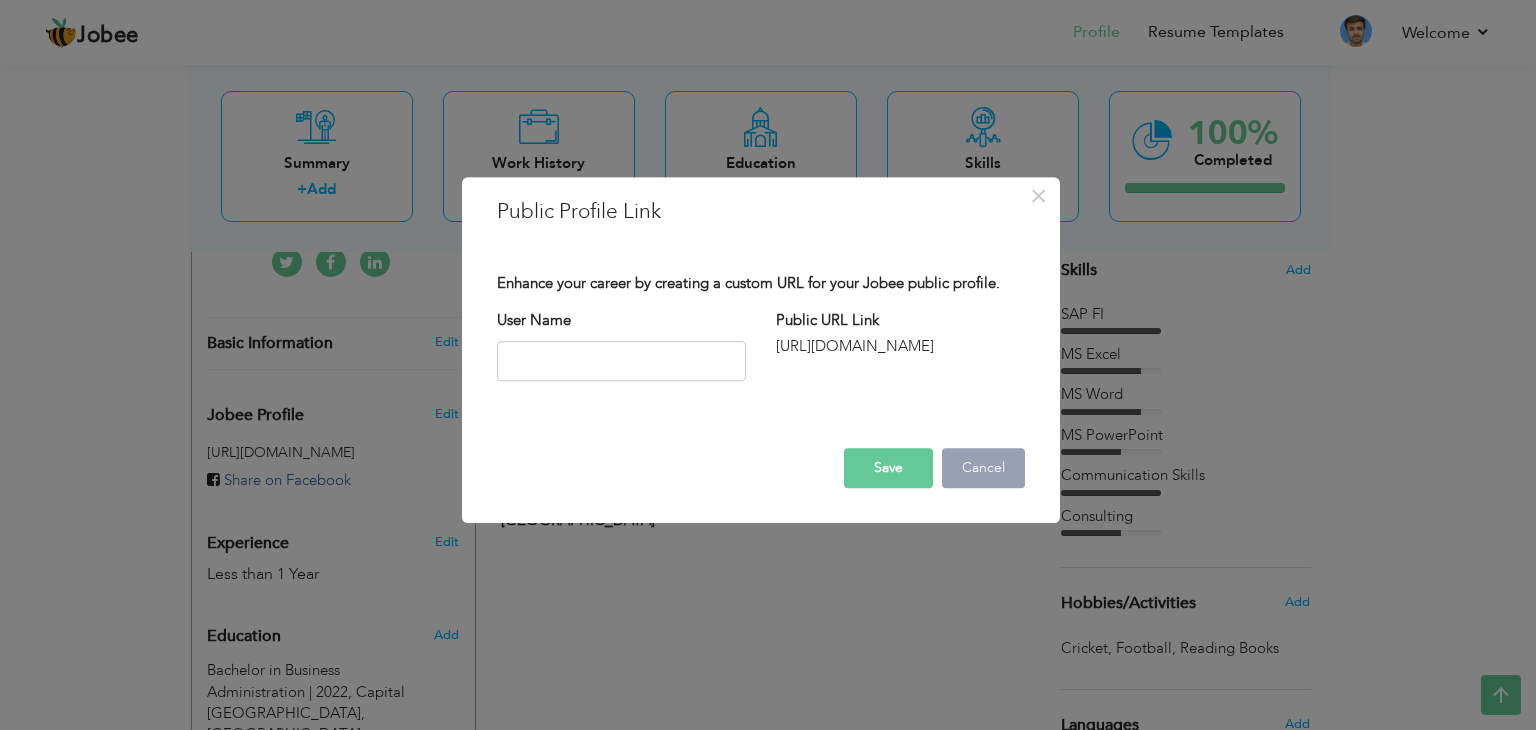 click on "Cancel" at bounding box center (983, 468) 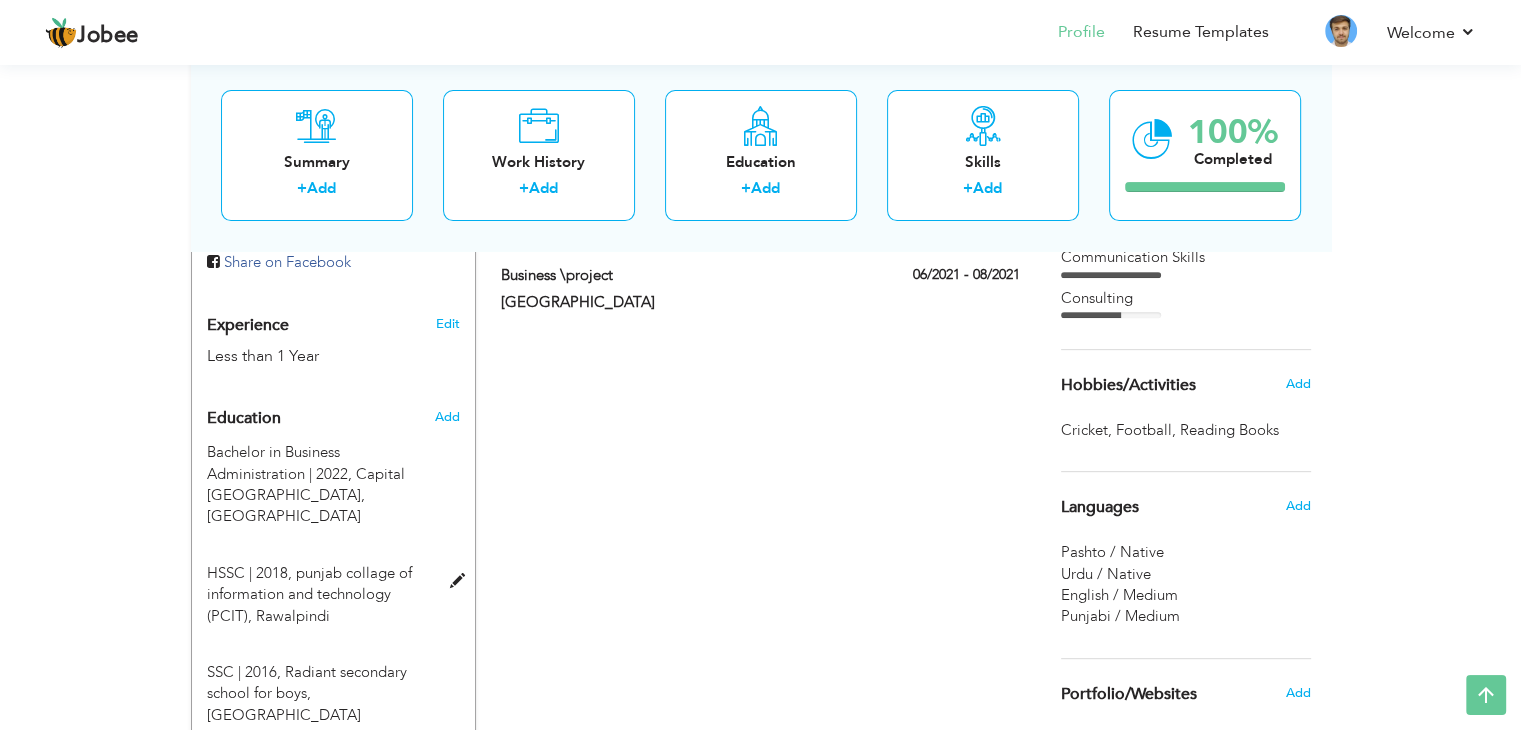 scroll, scrollTop: 949, scrollLeft: 0, axis: vertical 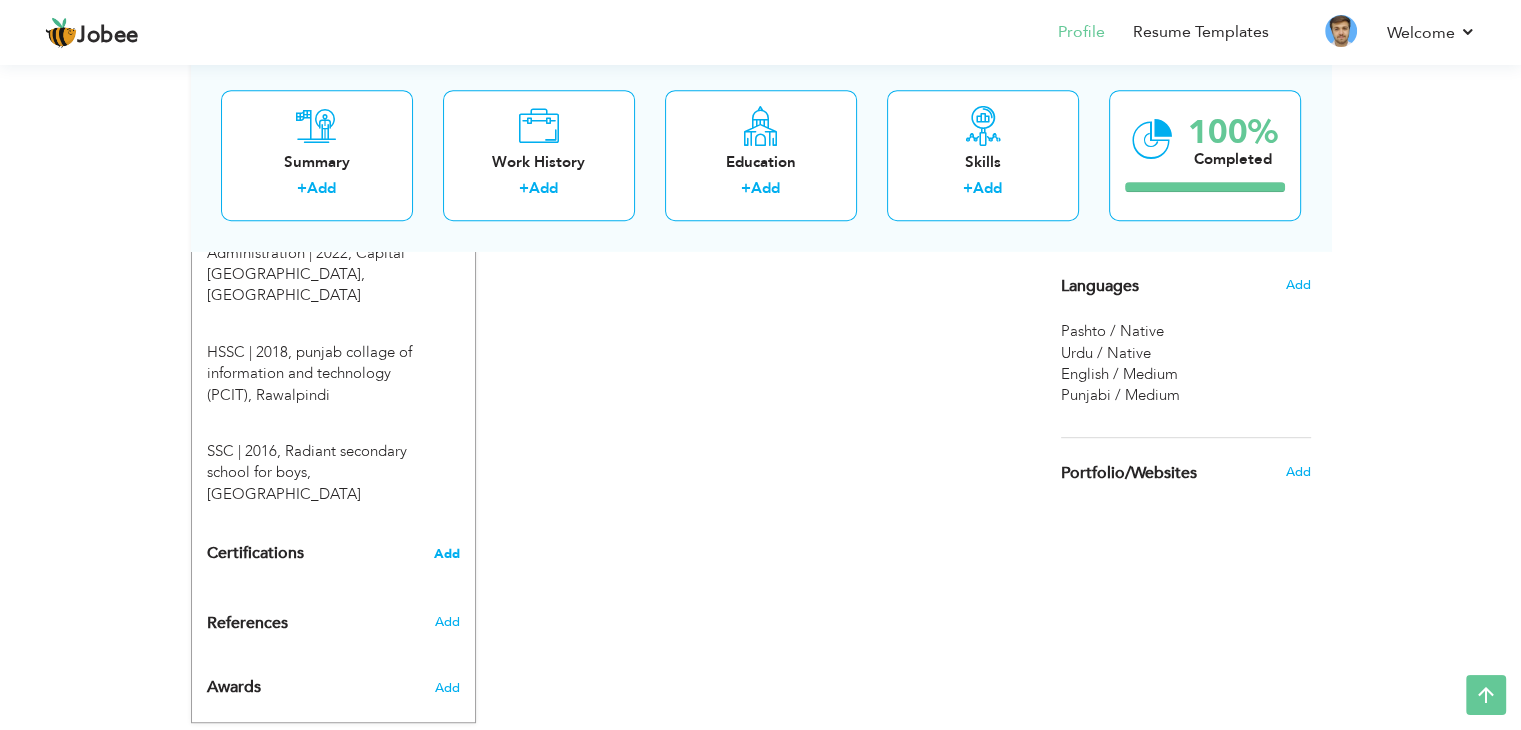 click on "Add" at bounding box center [447, 554] 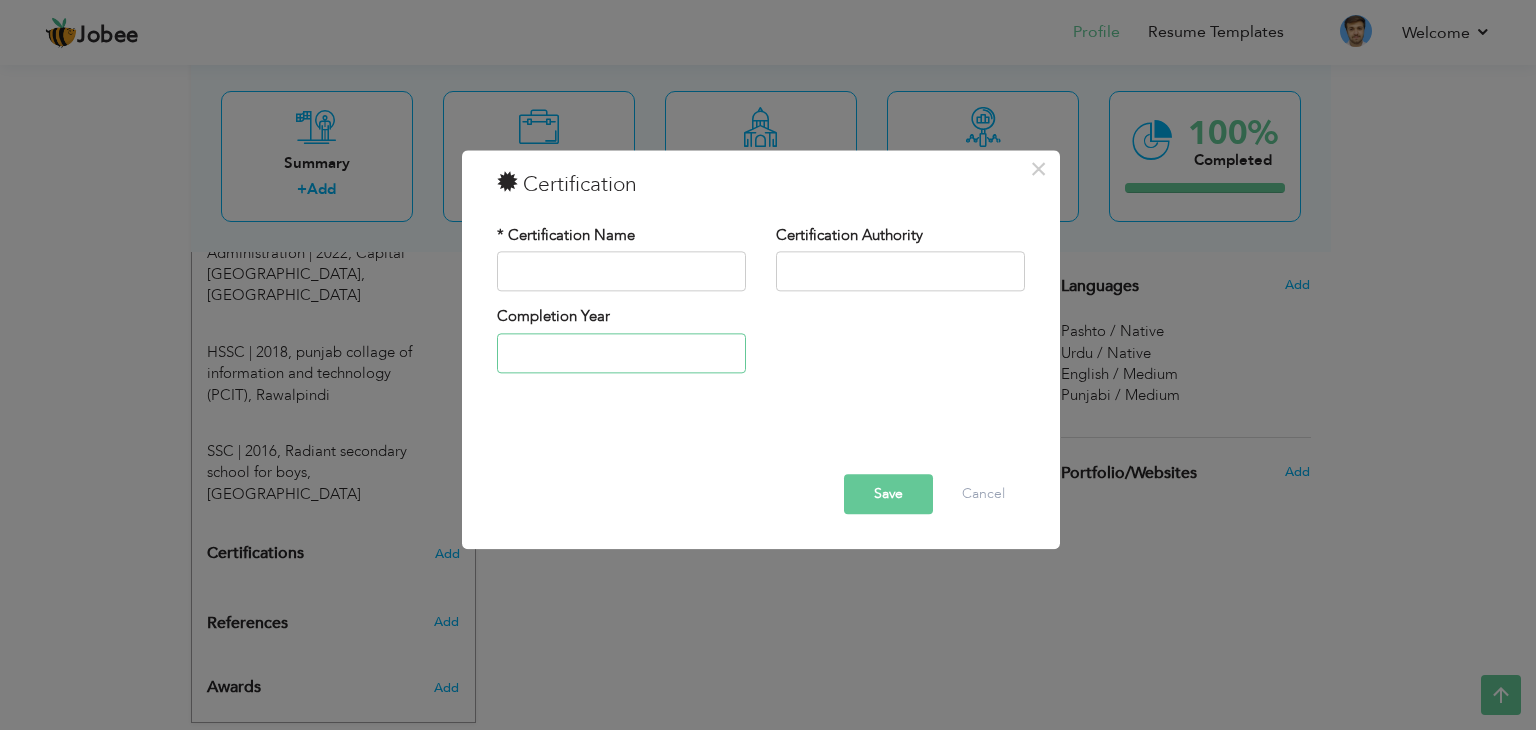 type on "2025" 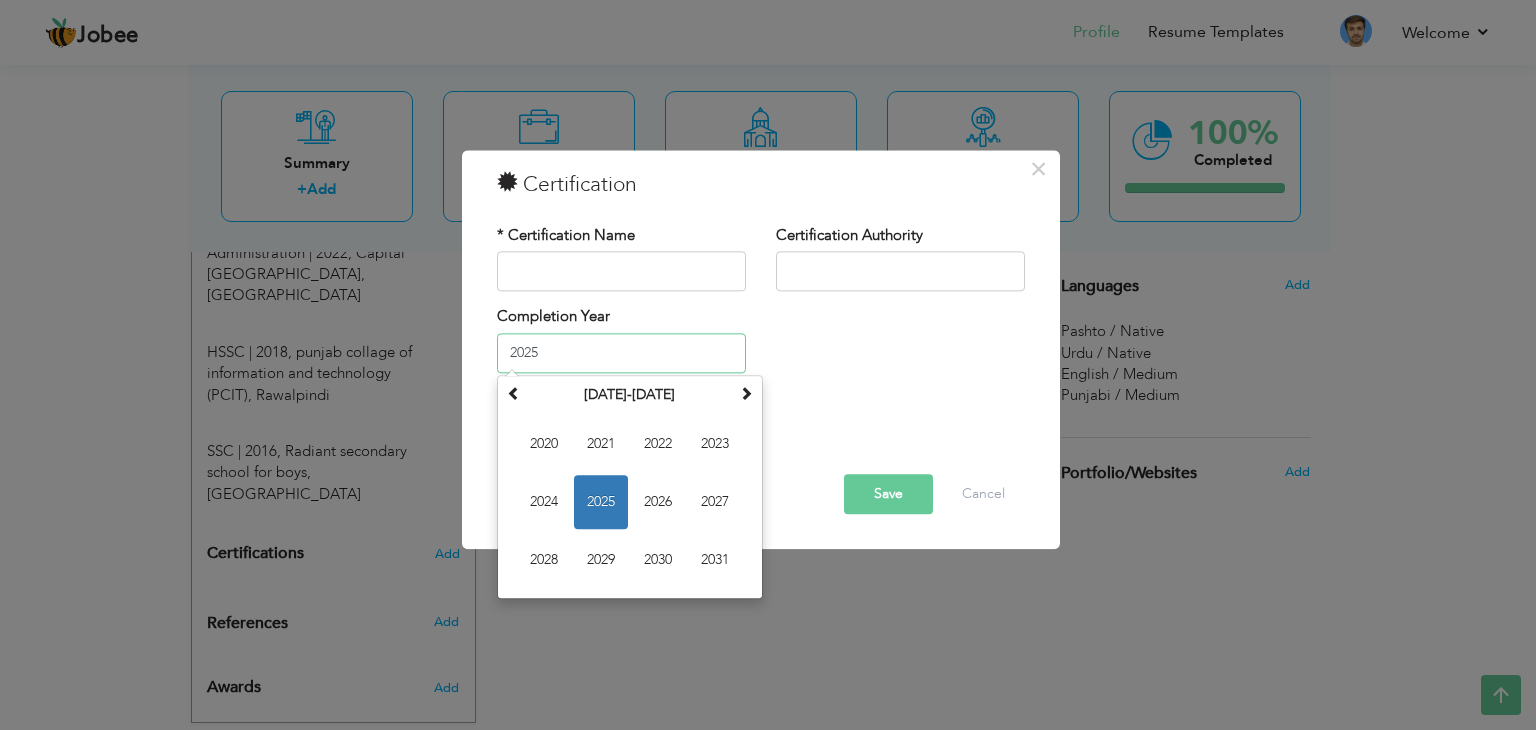 click on "2025" at bounding box center [621, 353] 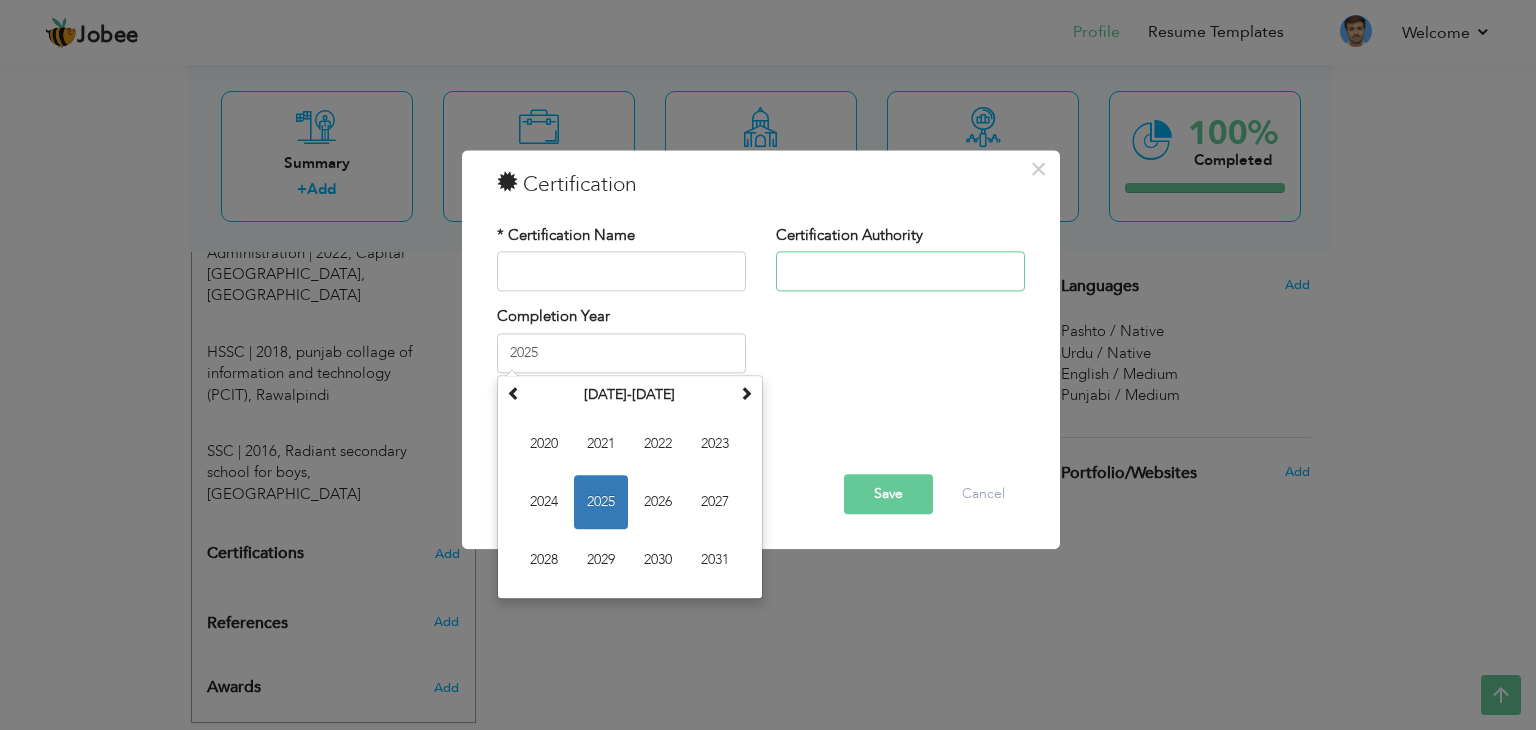 click at bounding box center [900, 272] 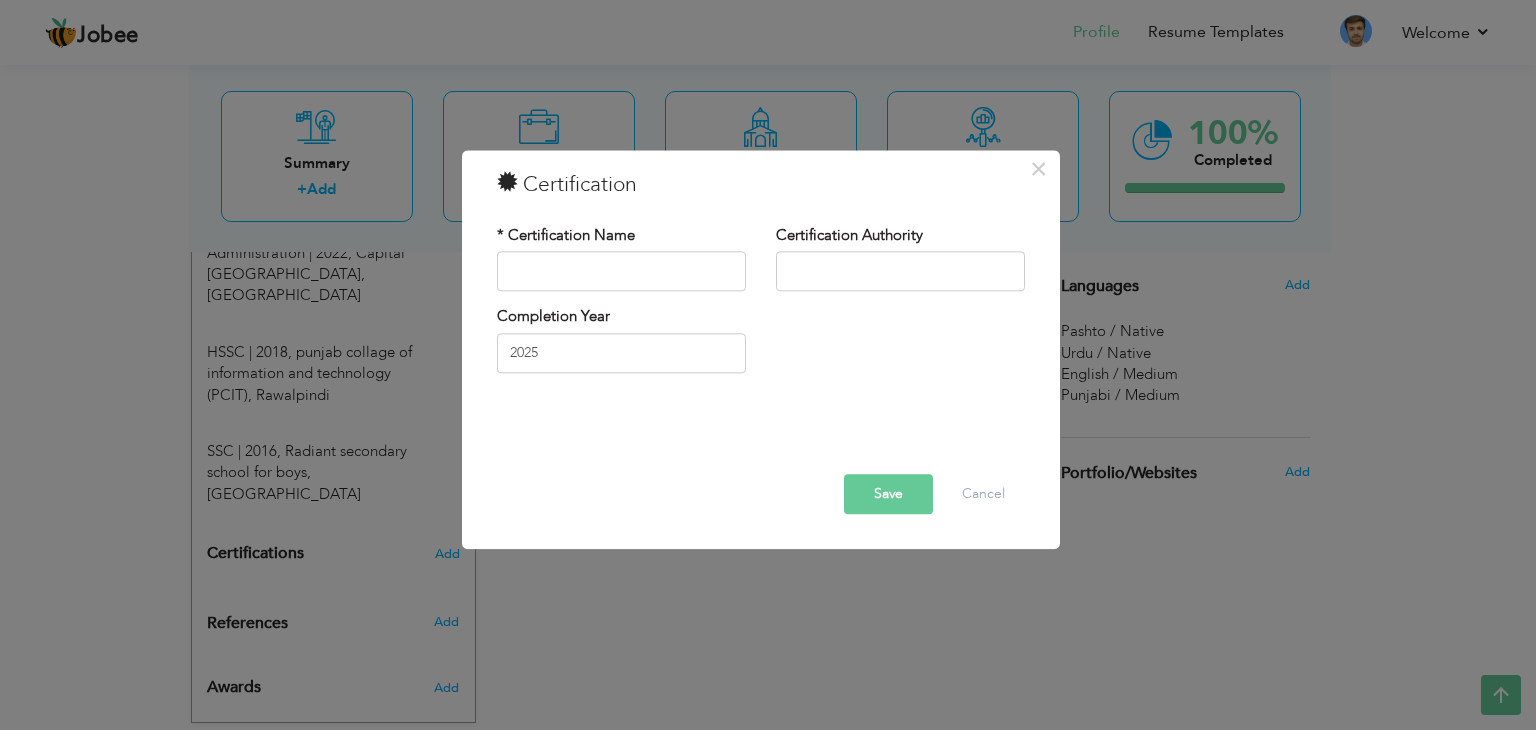 drag, startPoint x: 390, startPoint y: 491, endPoint x: 717, endPoint y: 585, distance: 340.24255 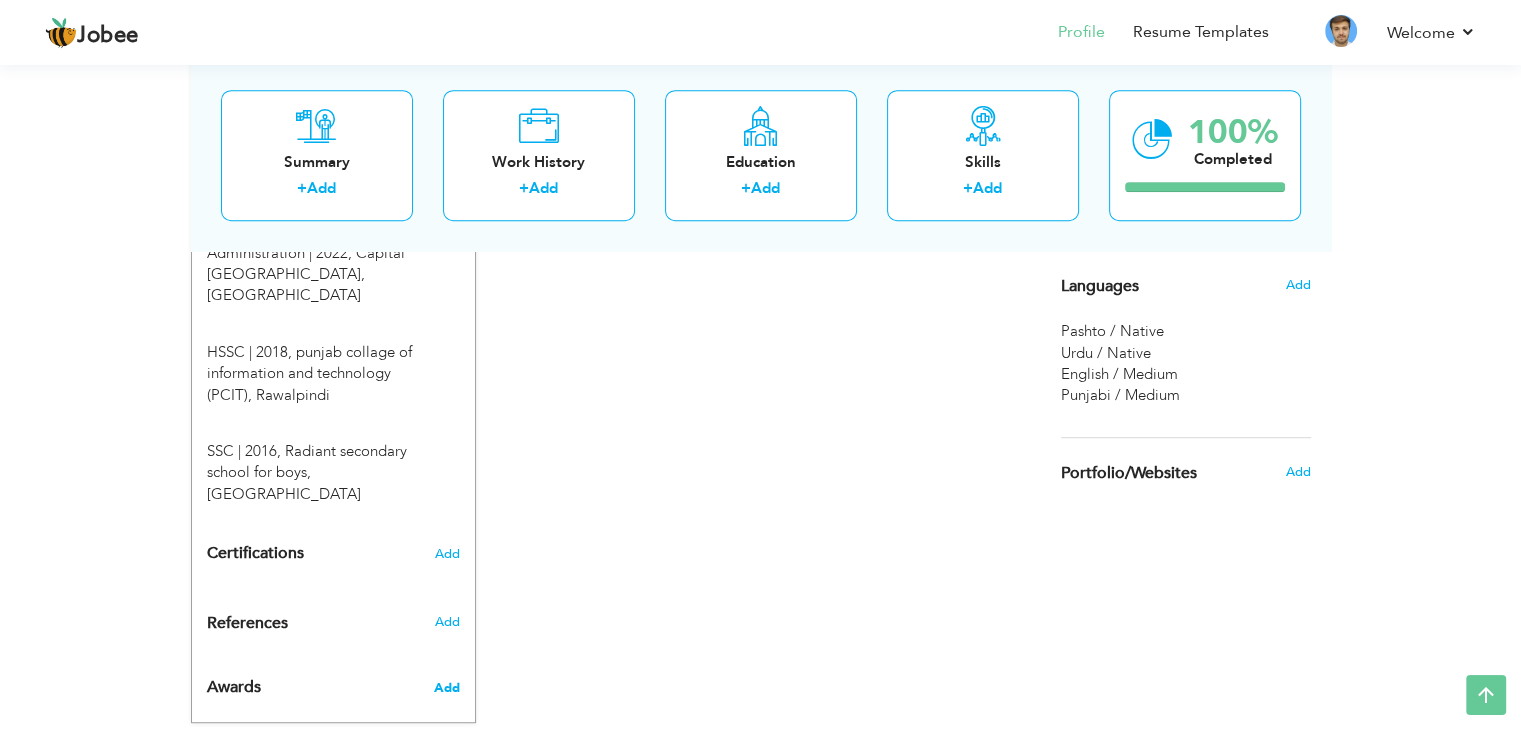 click on "Add" at bounding box center [446, 688] 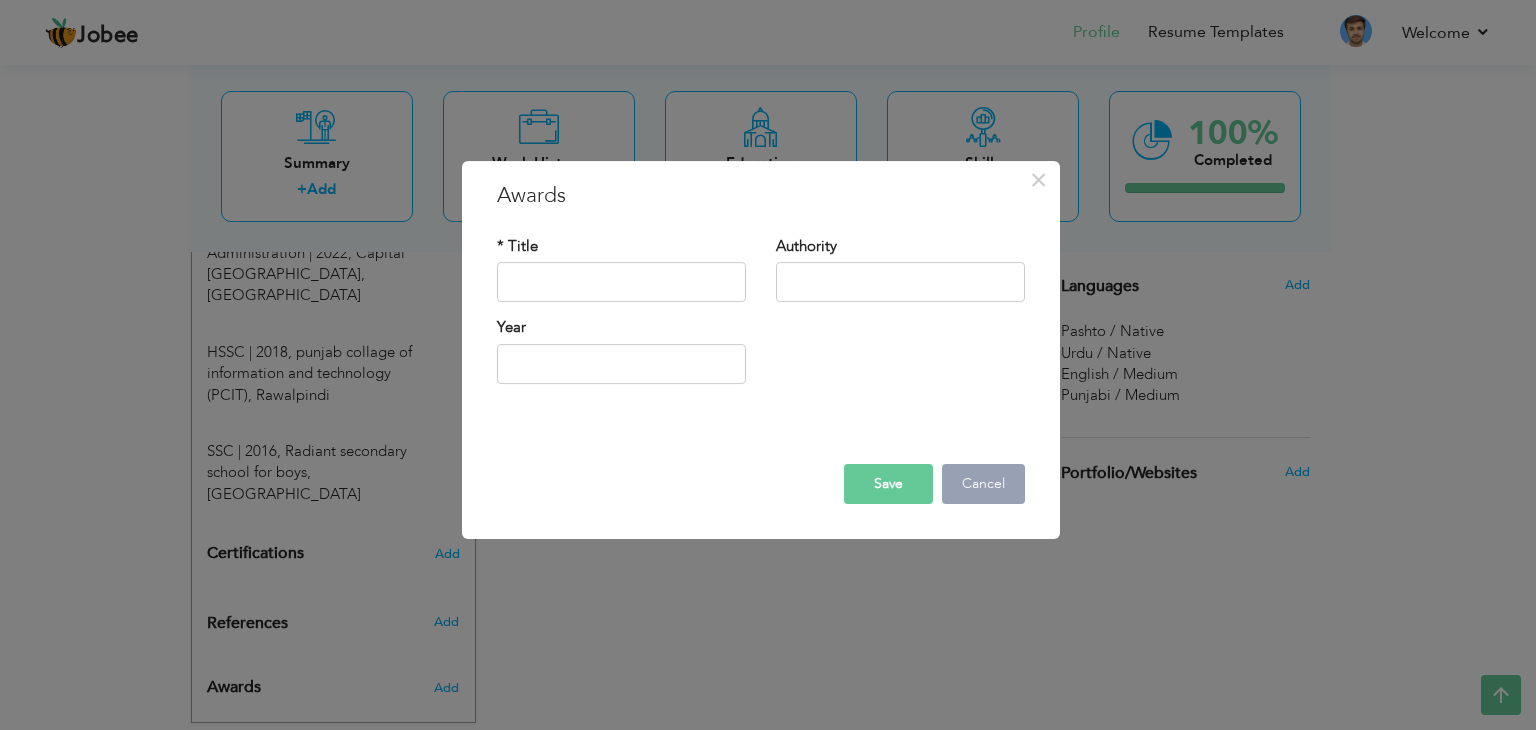 click on "Cancel" at bounding box center (983, 484) 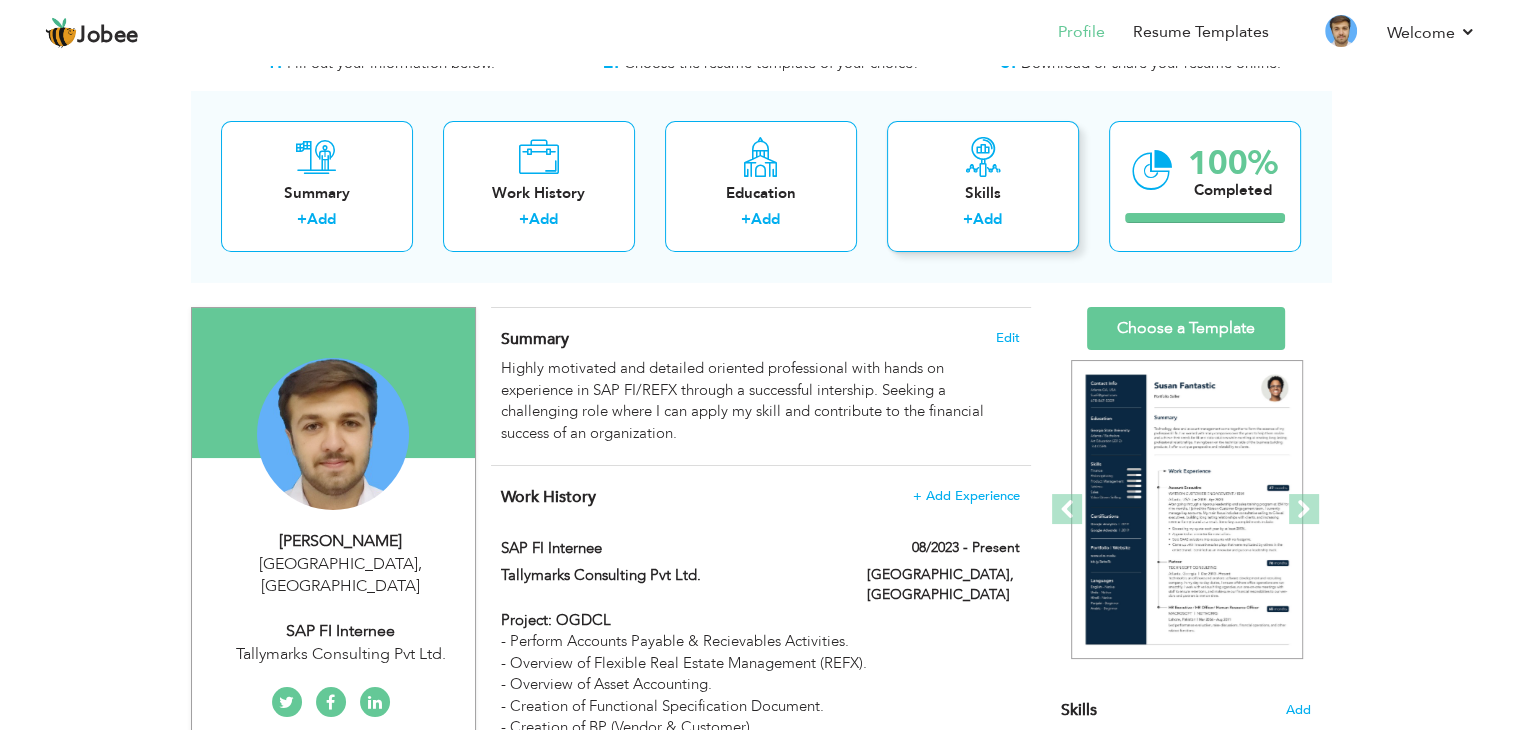 scroll, scrollTop: 76, scrollLeft: 0, axis: vertical 